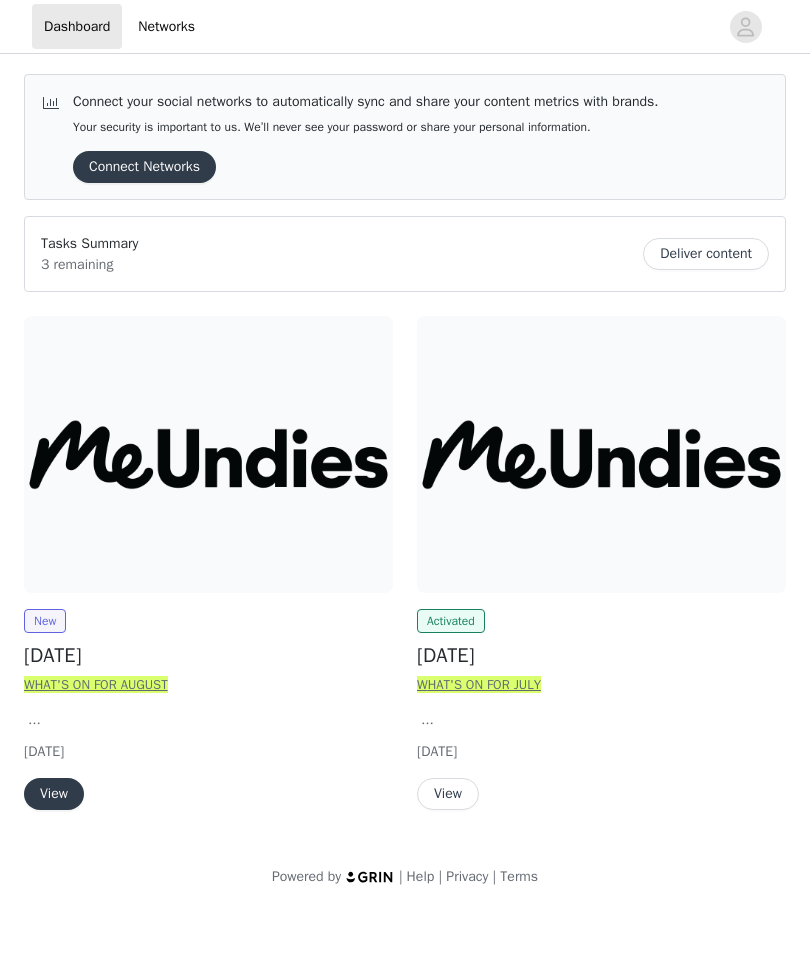 scroll, scrollTop: 0, scrollLeft: 0, axis: both 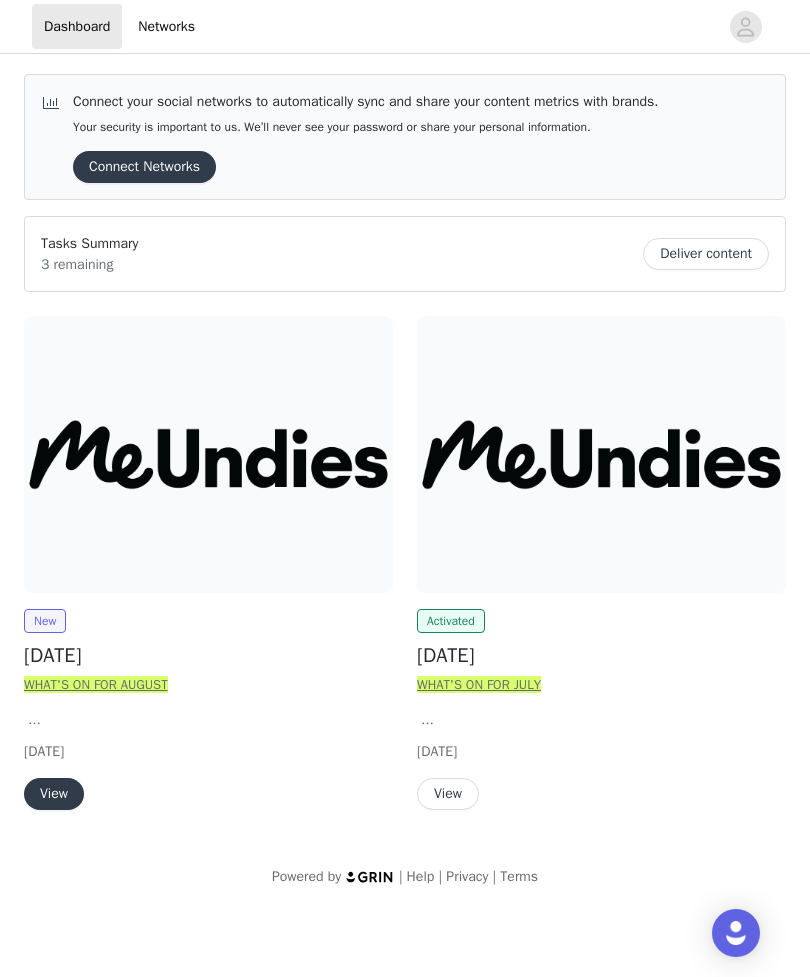 click on "View" at bounding box center (54, 794) 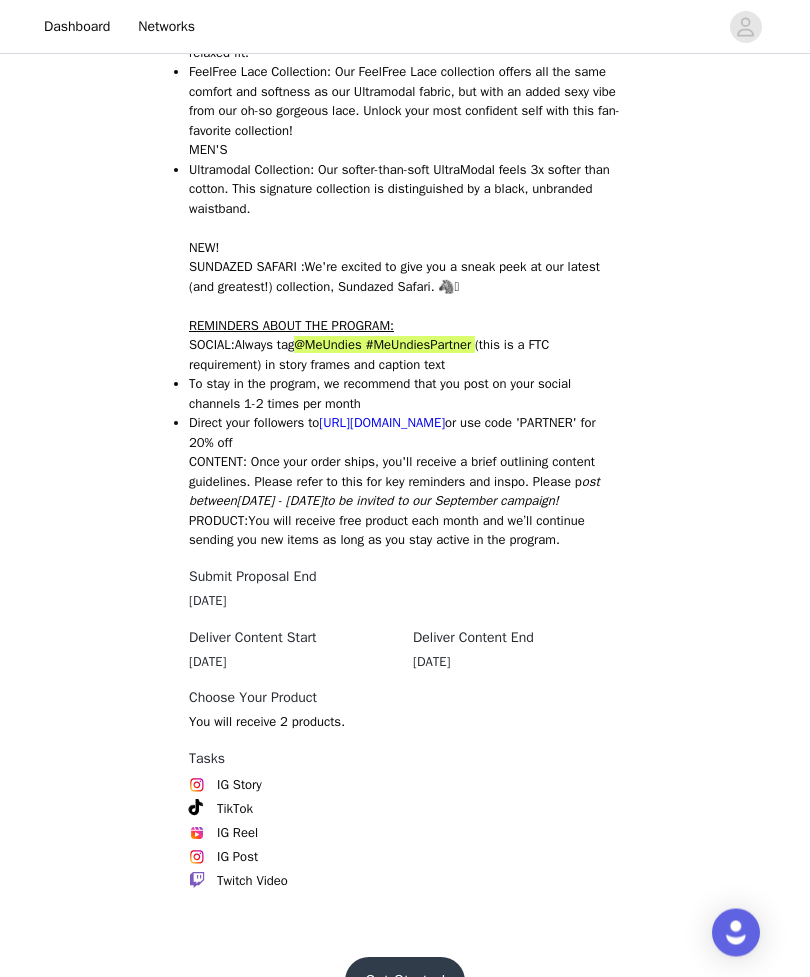 scroll, scrollTop: 758, scrollLeft: 0, axis: vertical 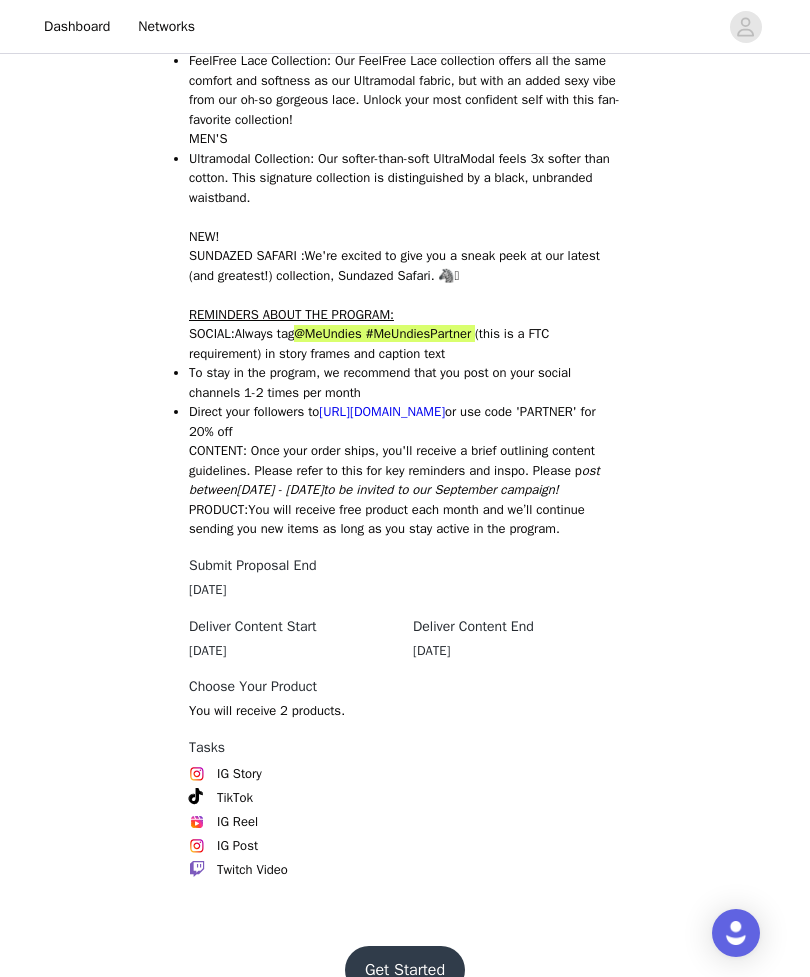 click on "Get Started" at bounding box center (405, 970) 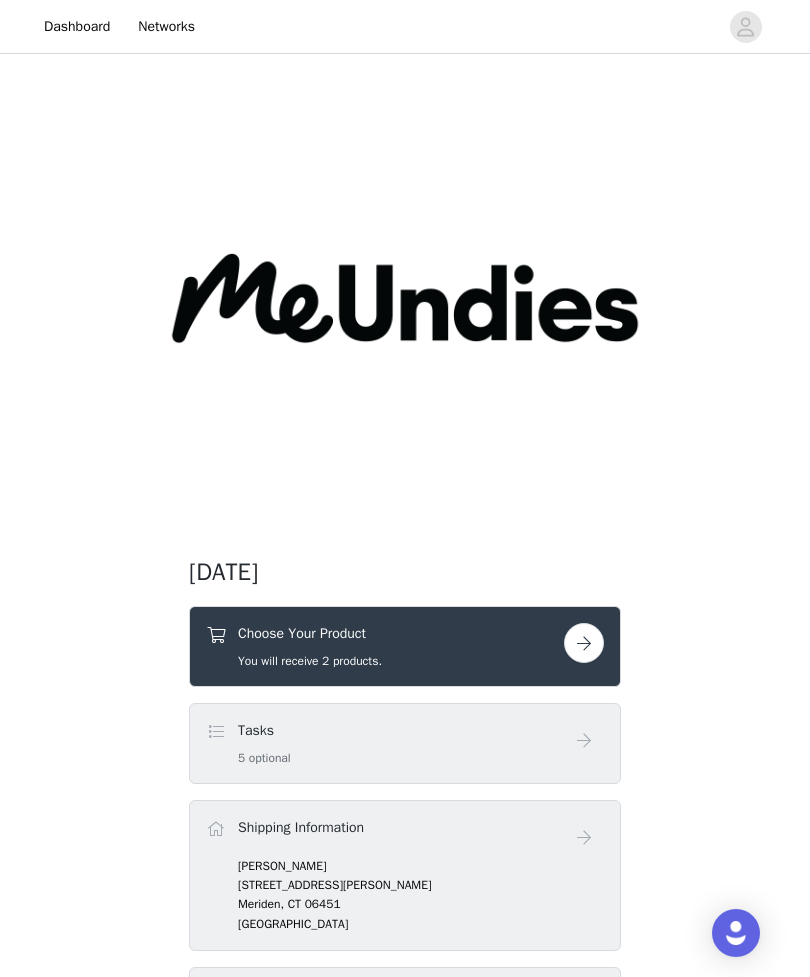 click on "Choose Your Product   You will receive 2 products." at bounding box center (310, 646) 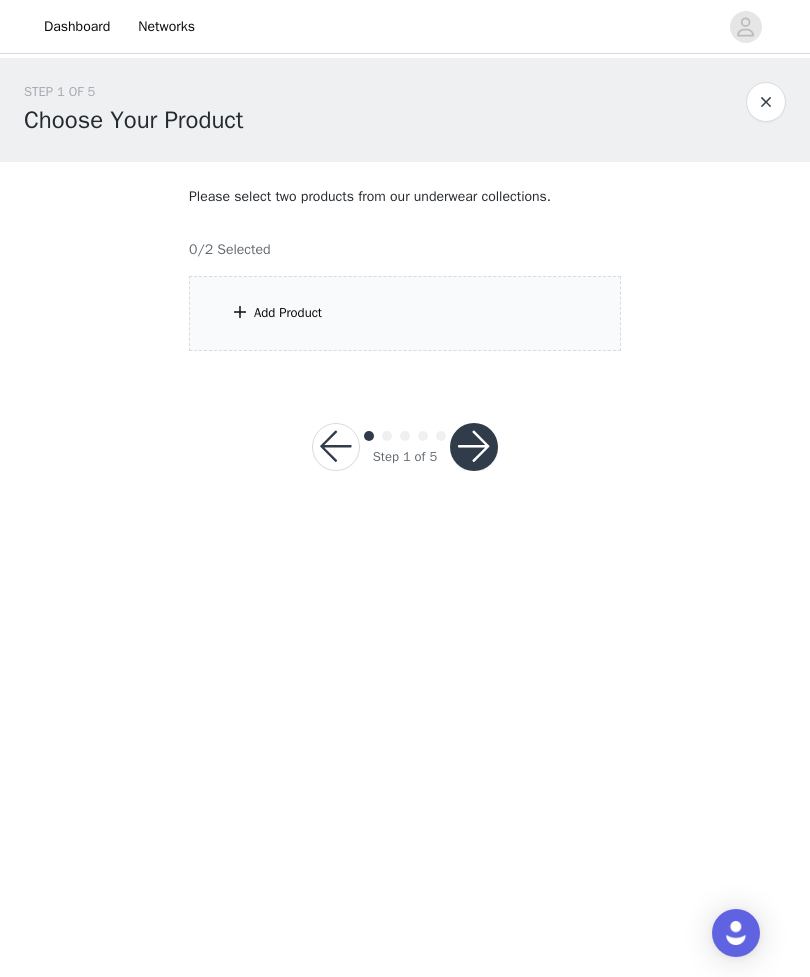 click on "Add Product" at bounding box center (288, 313) 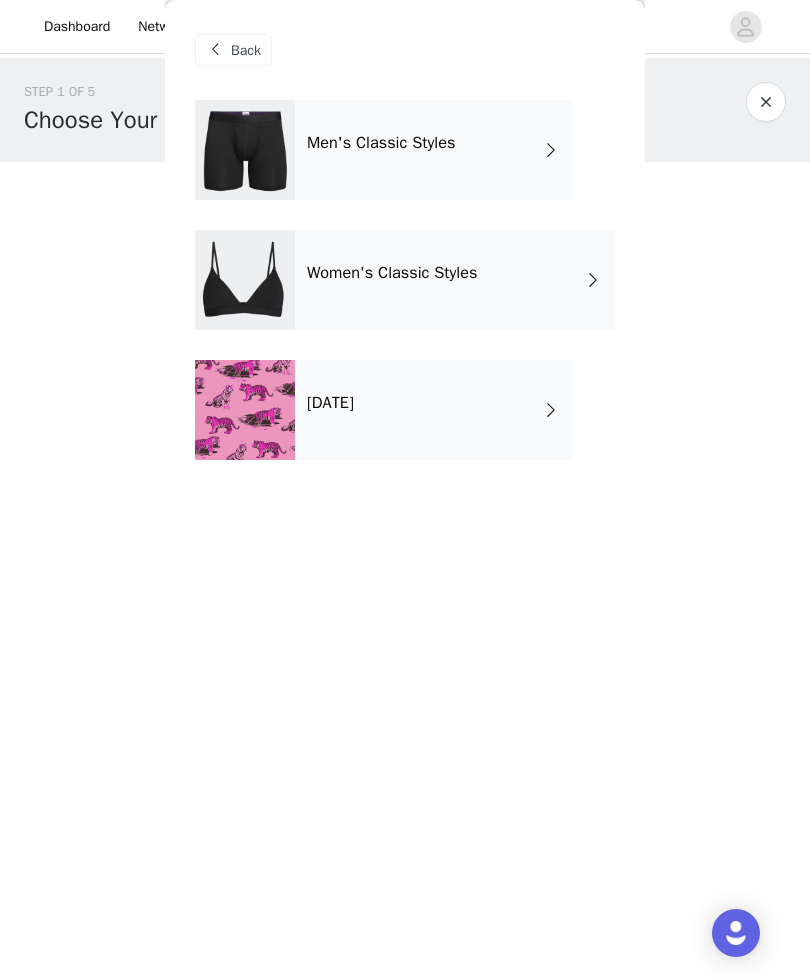 click at bounding box center (245, 280) 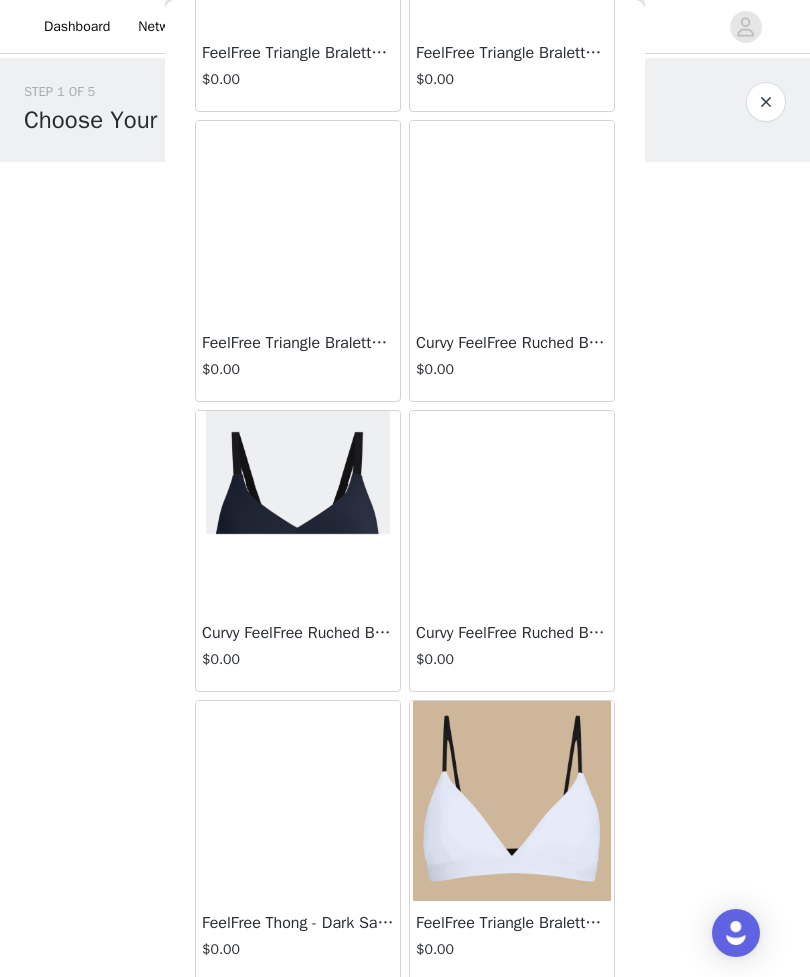scroll, scrollTop: 1410, scrollLeft: 0, axis: vertical 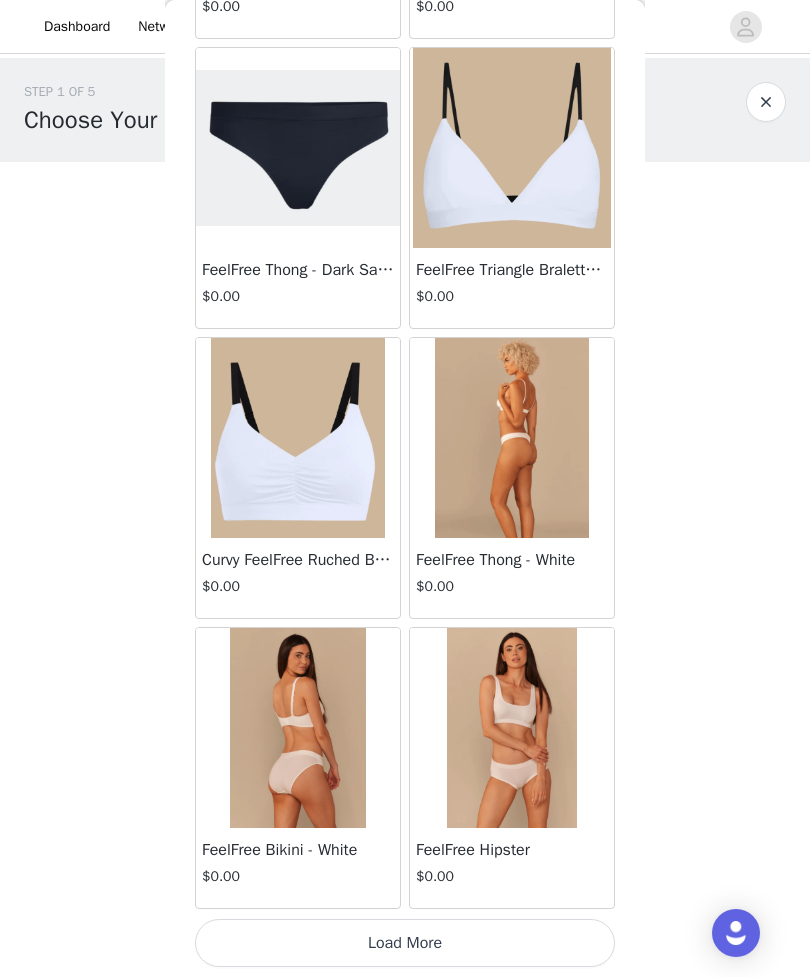 click on "Load More" at bounding box center [405, 943] 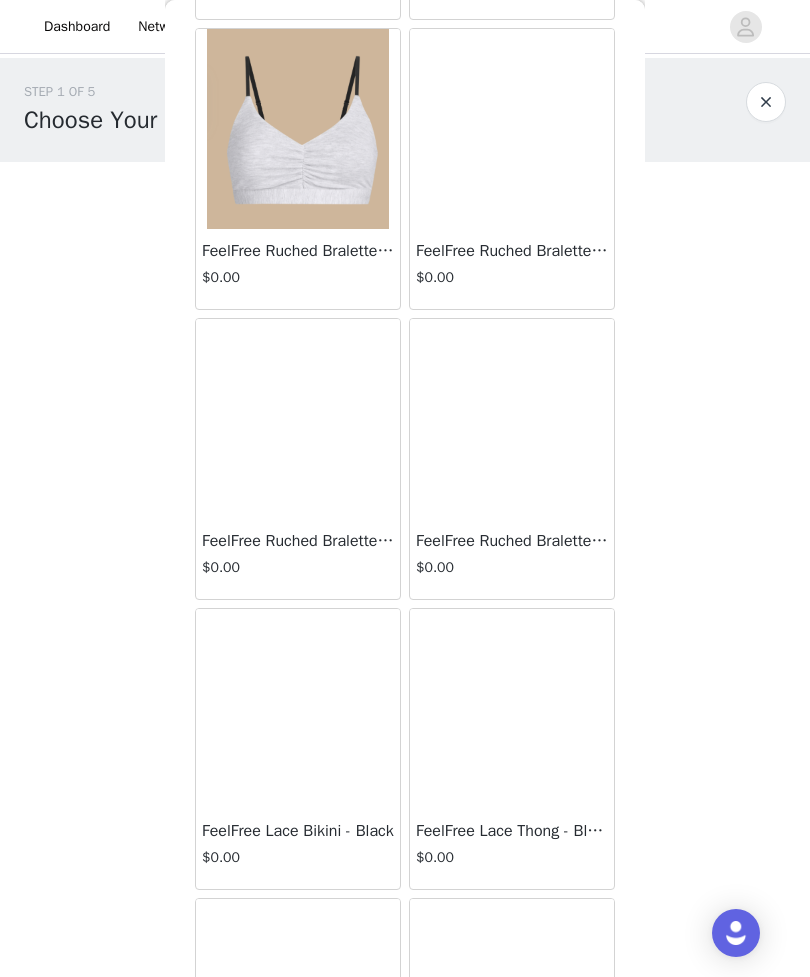 scroll, scrollTop: 4731, scrollLeft: 0, axis: vertical 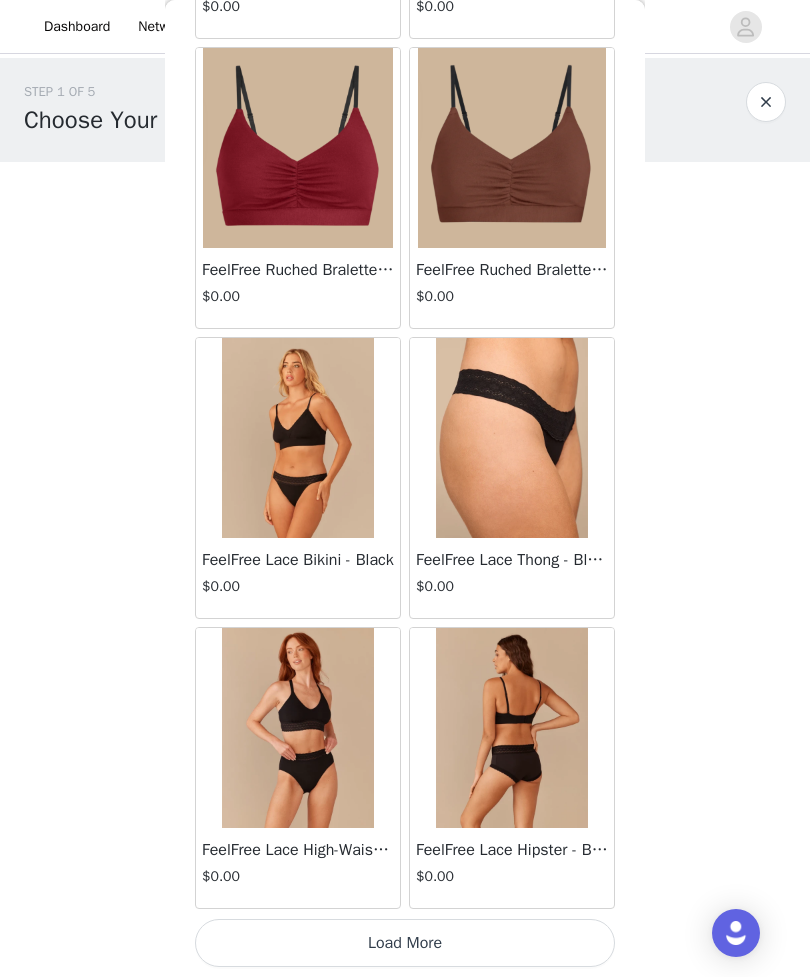 click on "Load More" at bounding box center (405, 943) 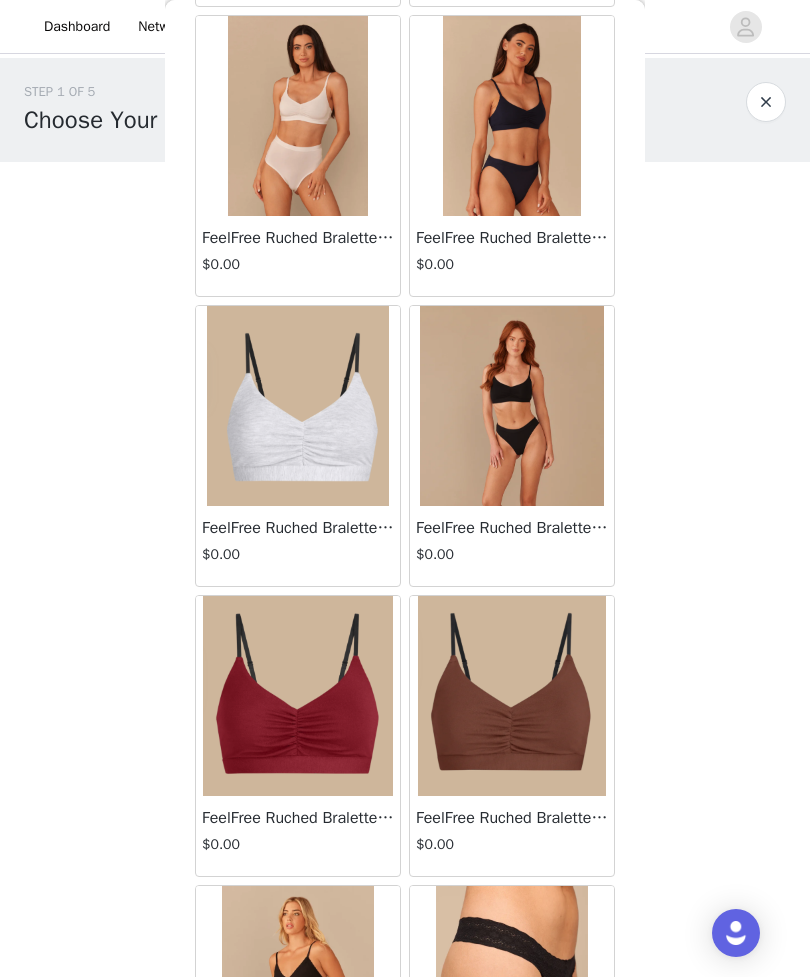 scroll, scrollTop: 4796, scrollLeft: 0, axis: vertical 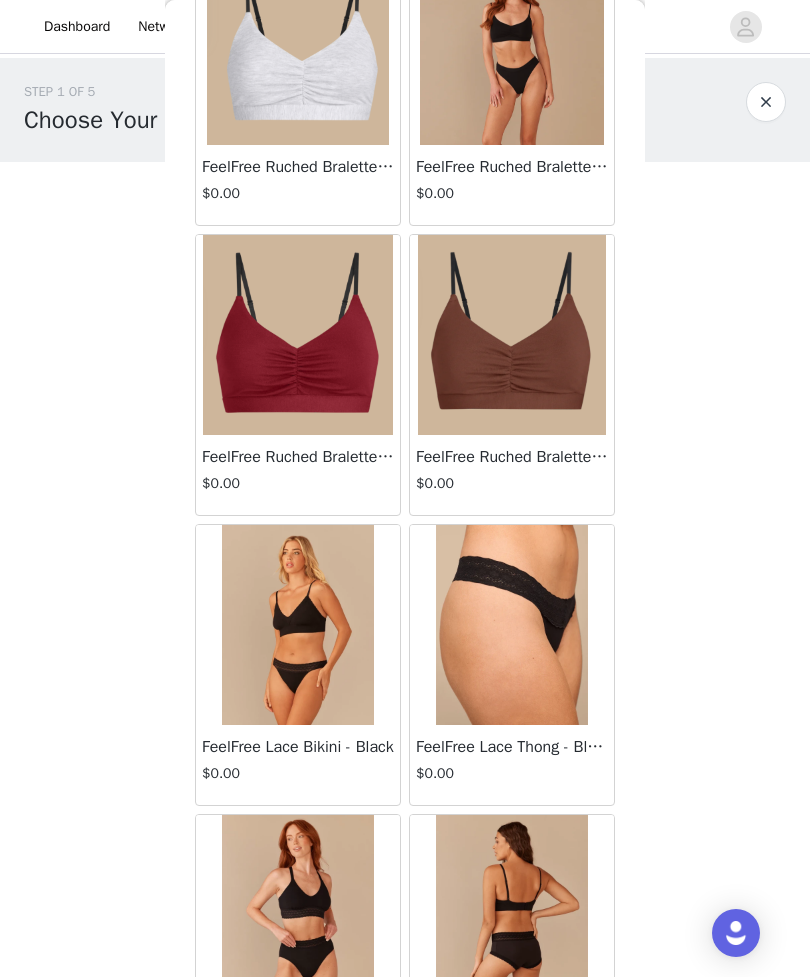 click at bounding box center [512, 335] 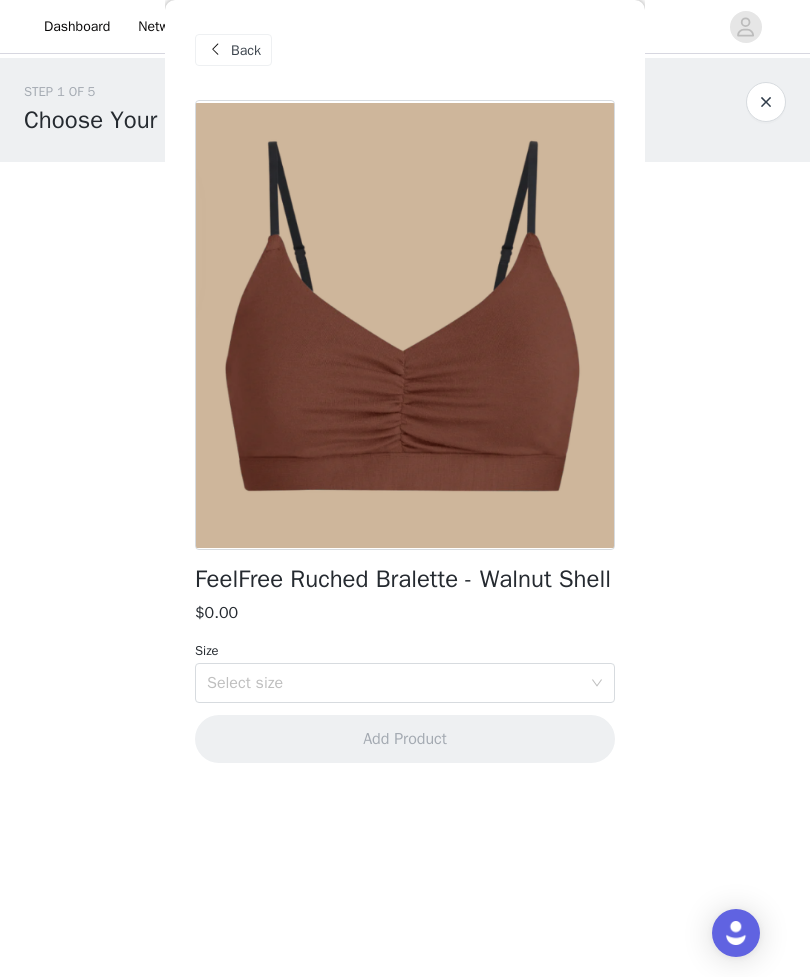 scroll, scrollTop: 0, scrollLeft: 0, axis: both 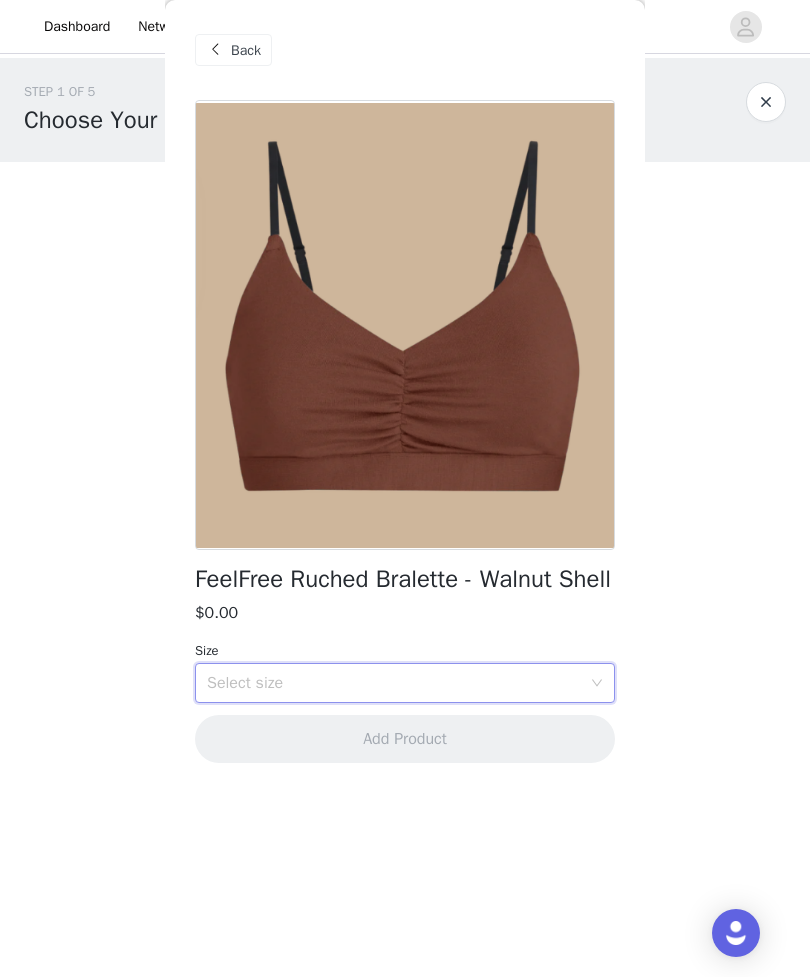 click on "Select size" at bounding box center (394, 683) 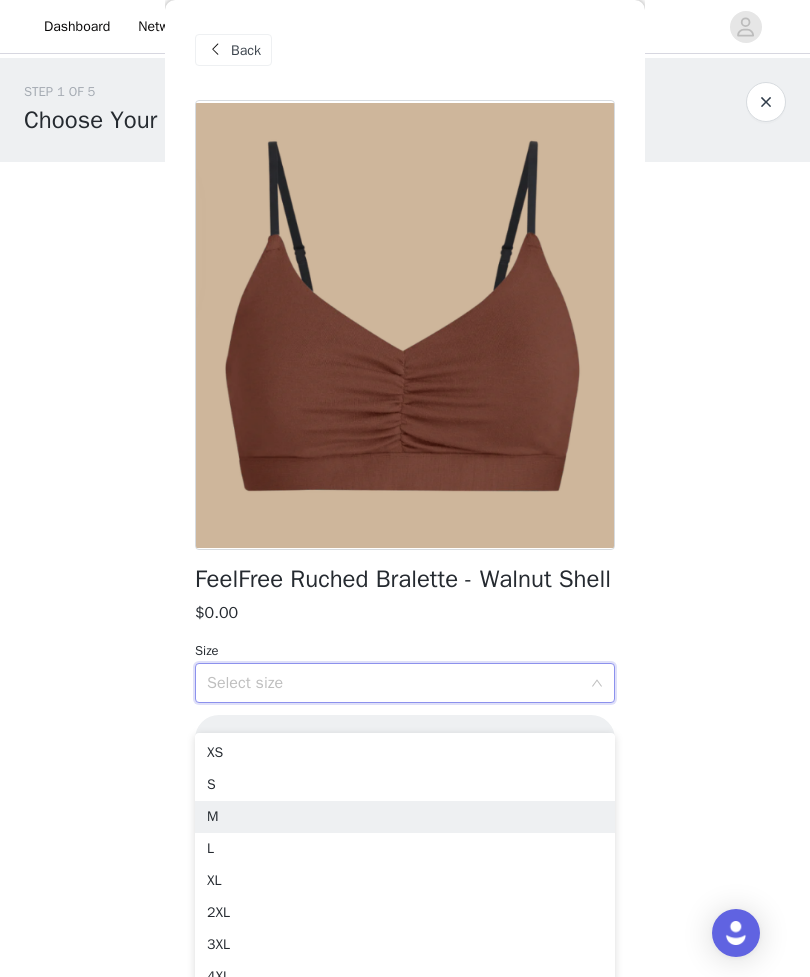 click on "M" at bounding box center (405, 817) 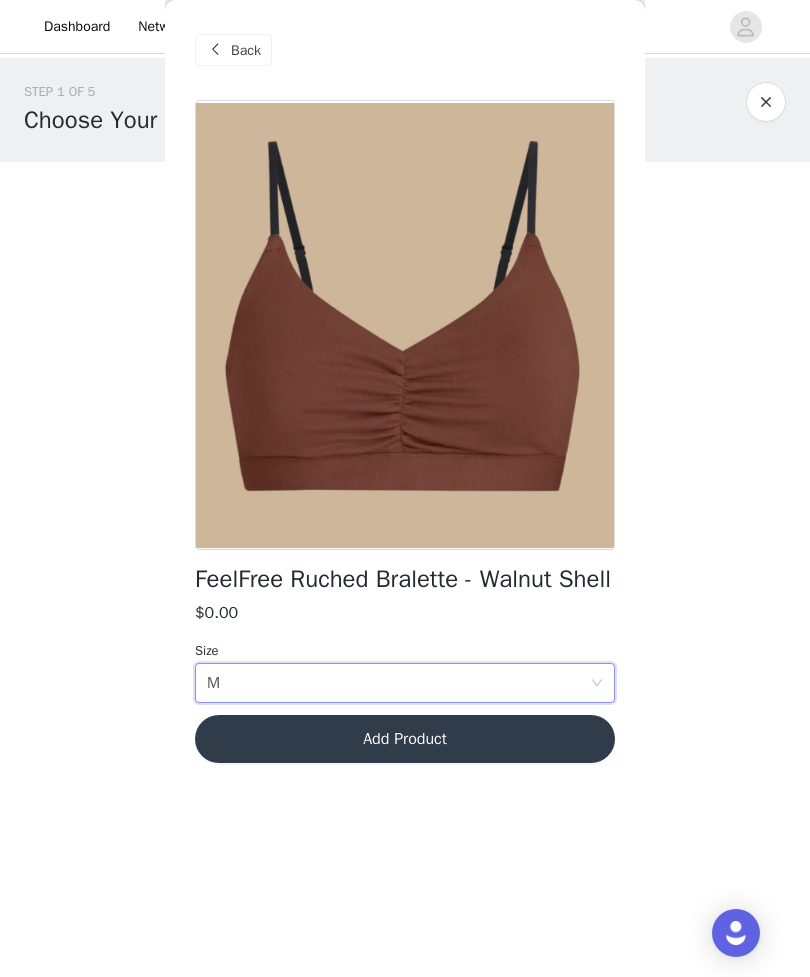 click on "Add Product" at bounding box center (405, 739) 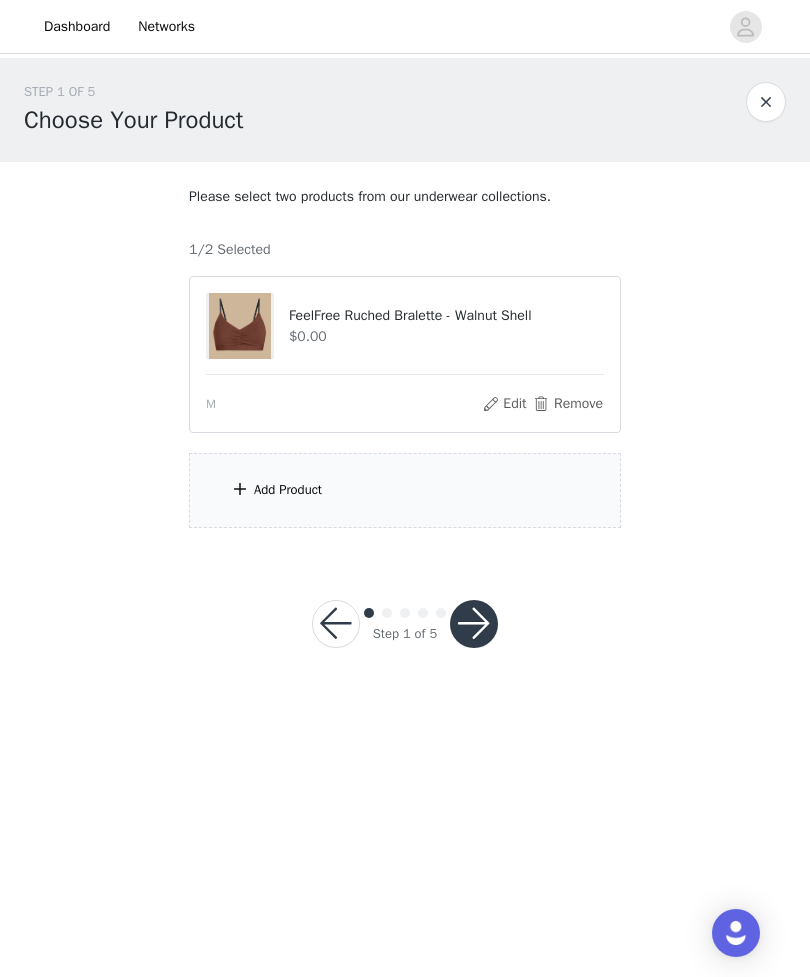 click on "Add Product" at bounding box center [405, 490] 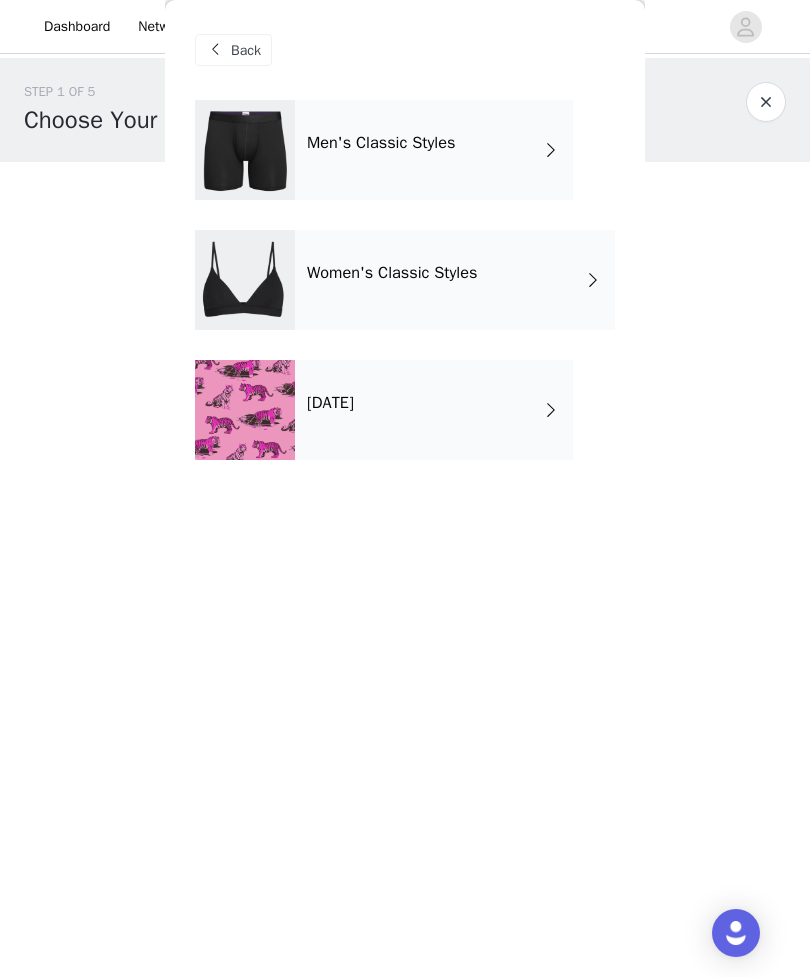 click at bounding box center [245, 410] 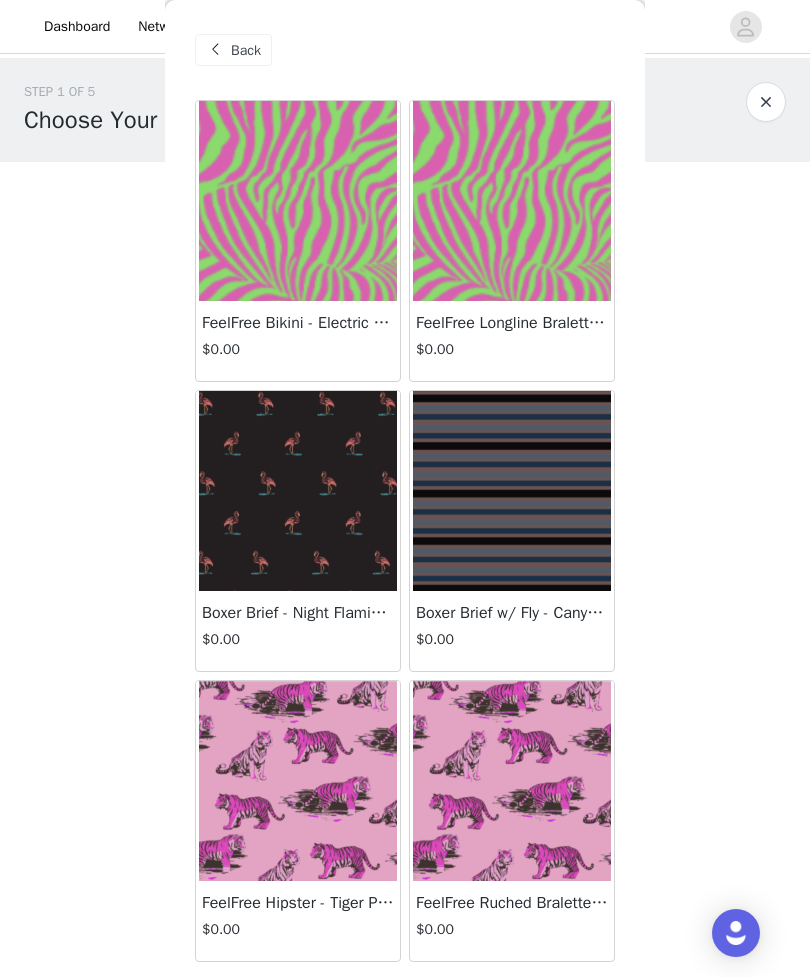 click on "Back" at bounding box center [246, 50] 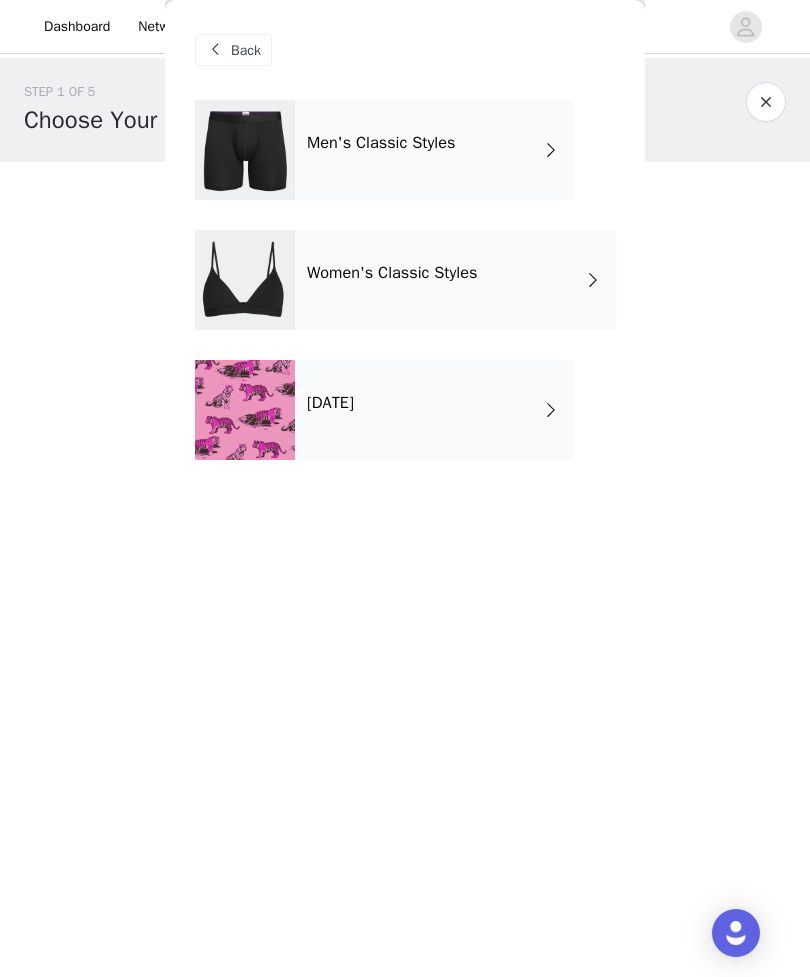 click at bounding box center (245, 150) 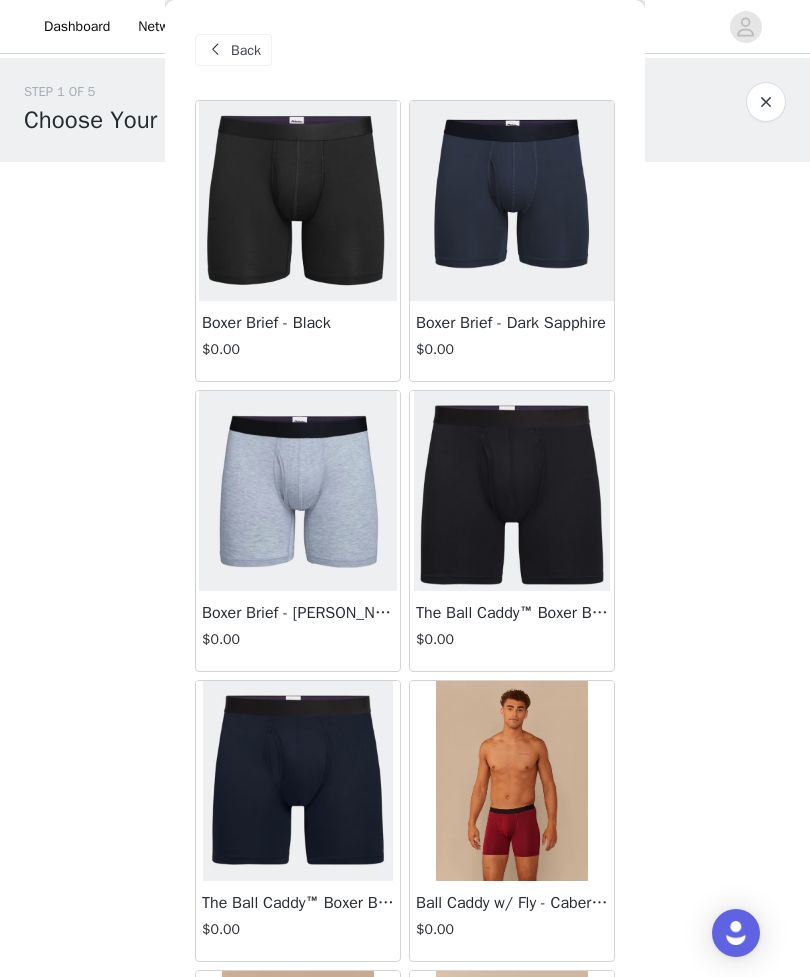 click at bounding box center (215, 50) 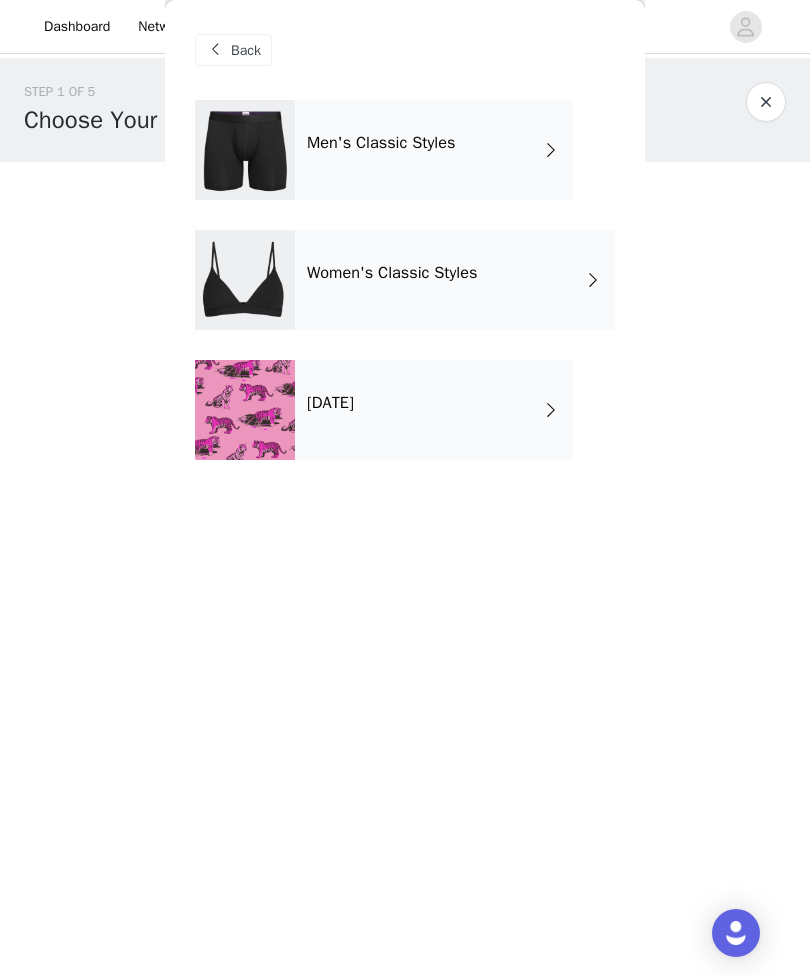 click on "Women's Classic Styles" at bounding box center (455, 280) 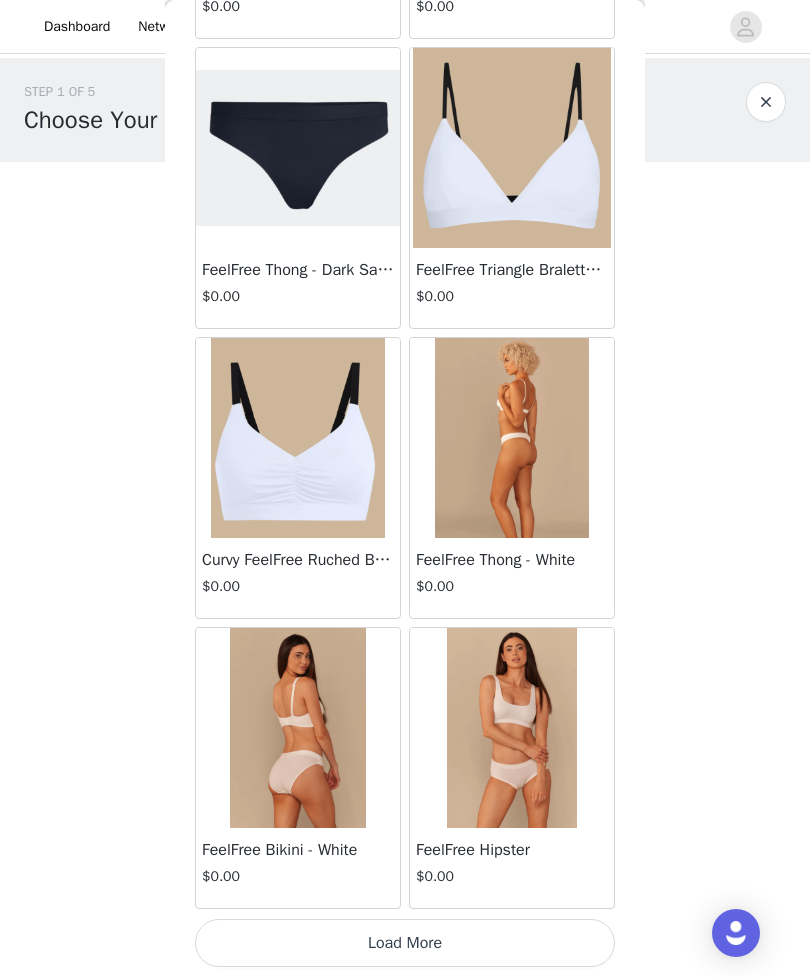 click on "Load More" at bounding box center (405, 943) 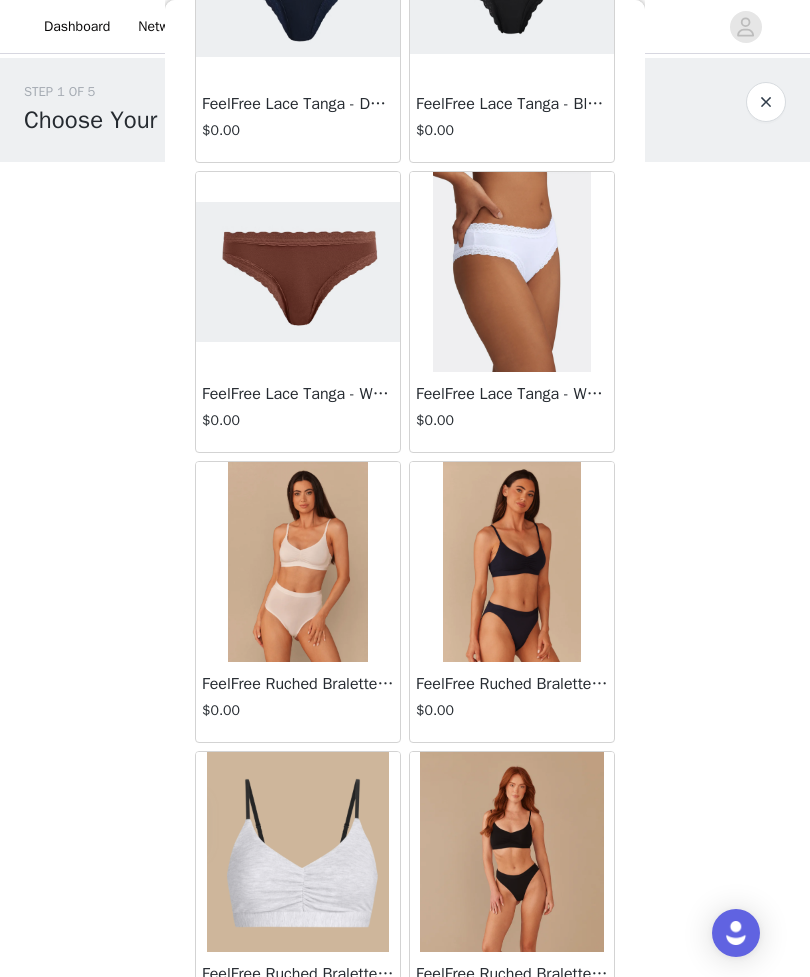 scroll, scrollTop: 3983, scrollLeft: 0, axis: vertical 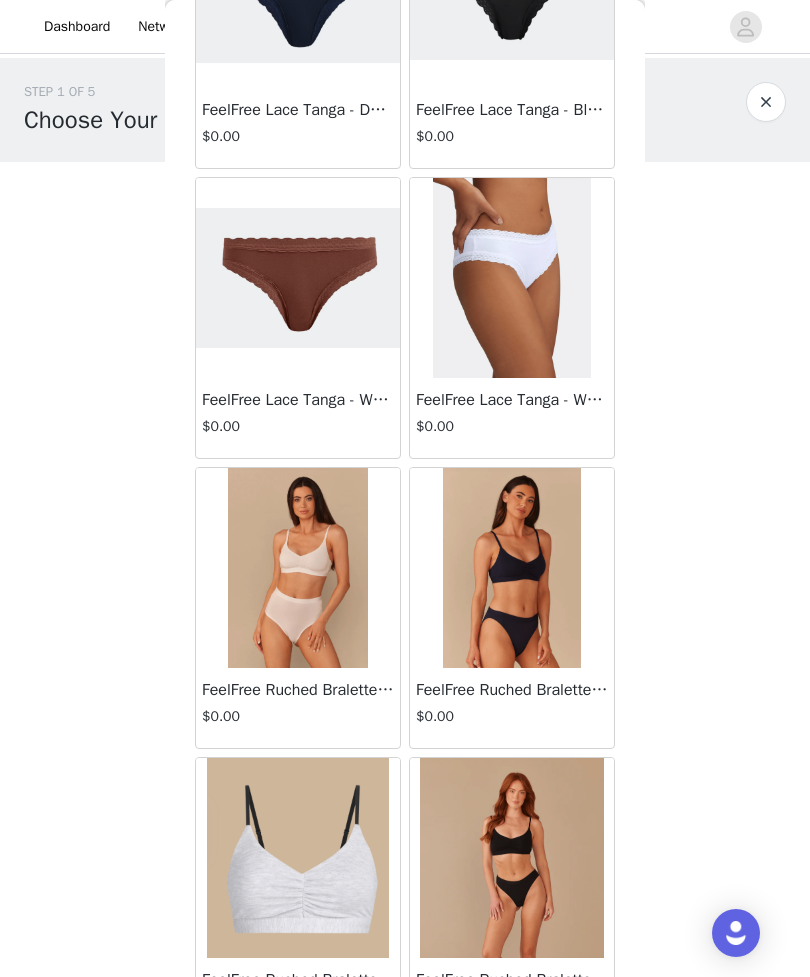 click at bounding box center [298, 277] 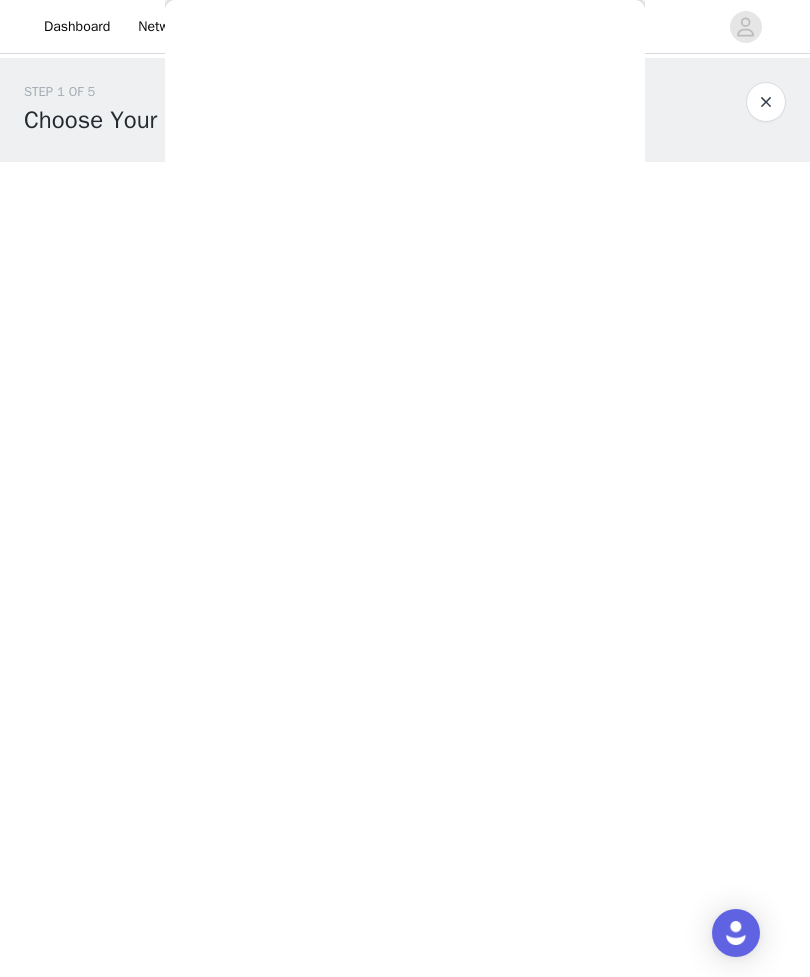 scroll, scrollTop: 0, scrollLeft: 0, axis: both 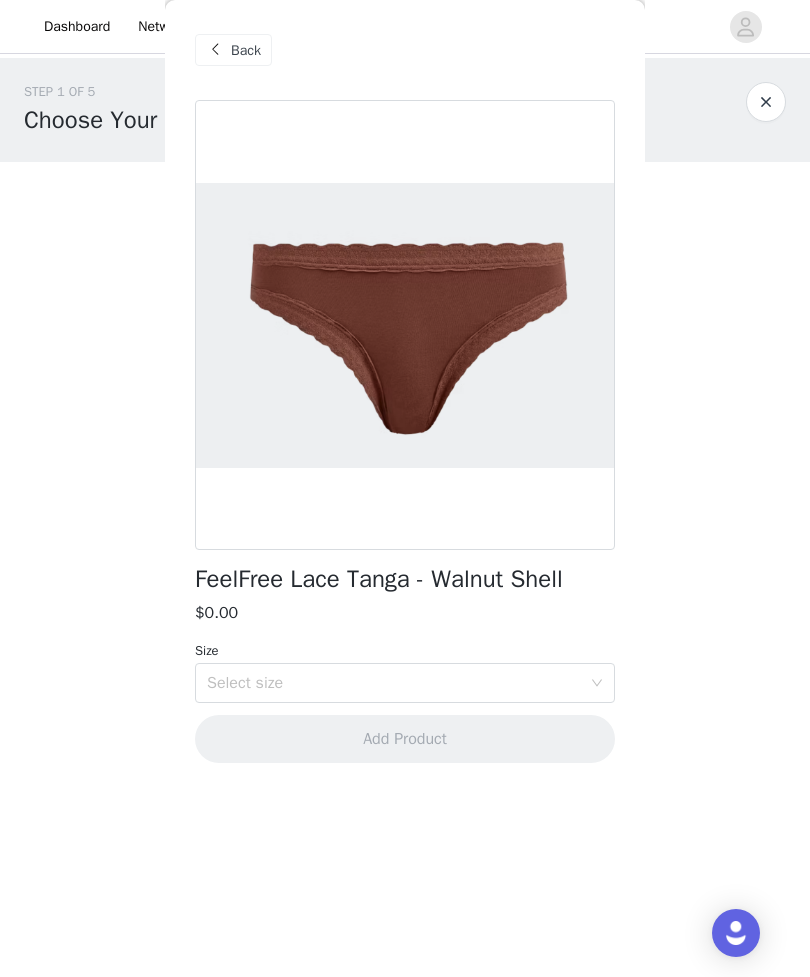 click on "Select size" at bounding box center [394, 683] 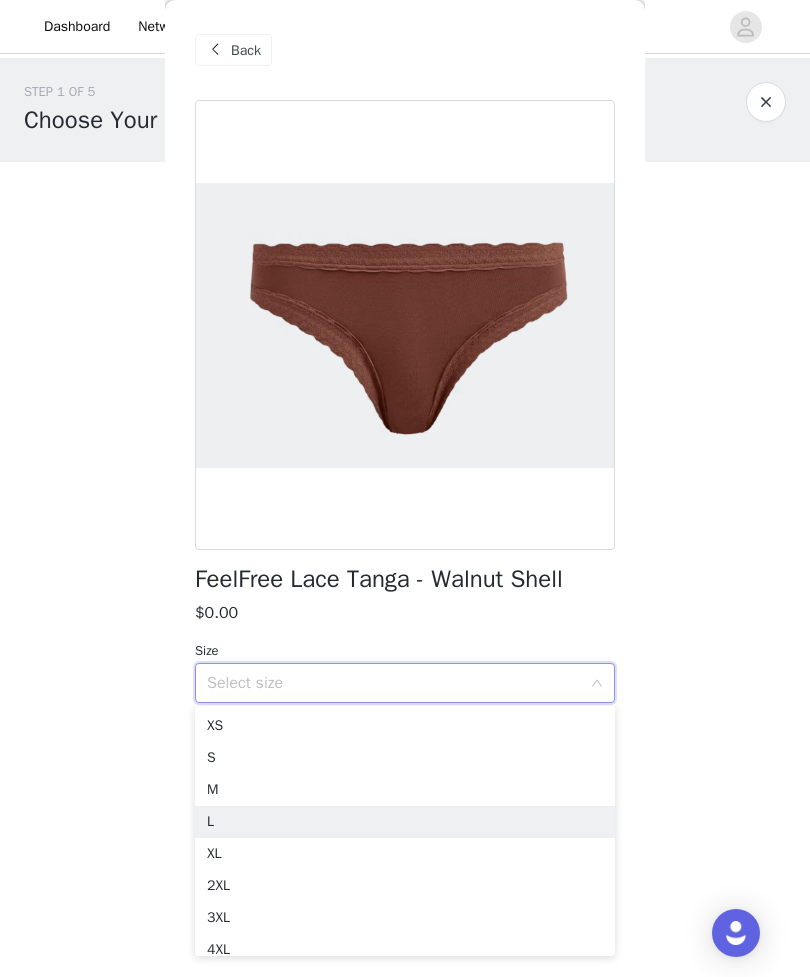 click on "L" at bounding box center (405, 822) 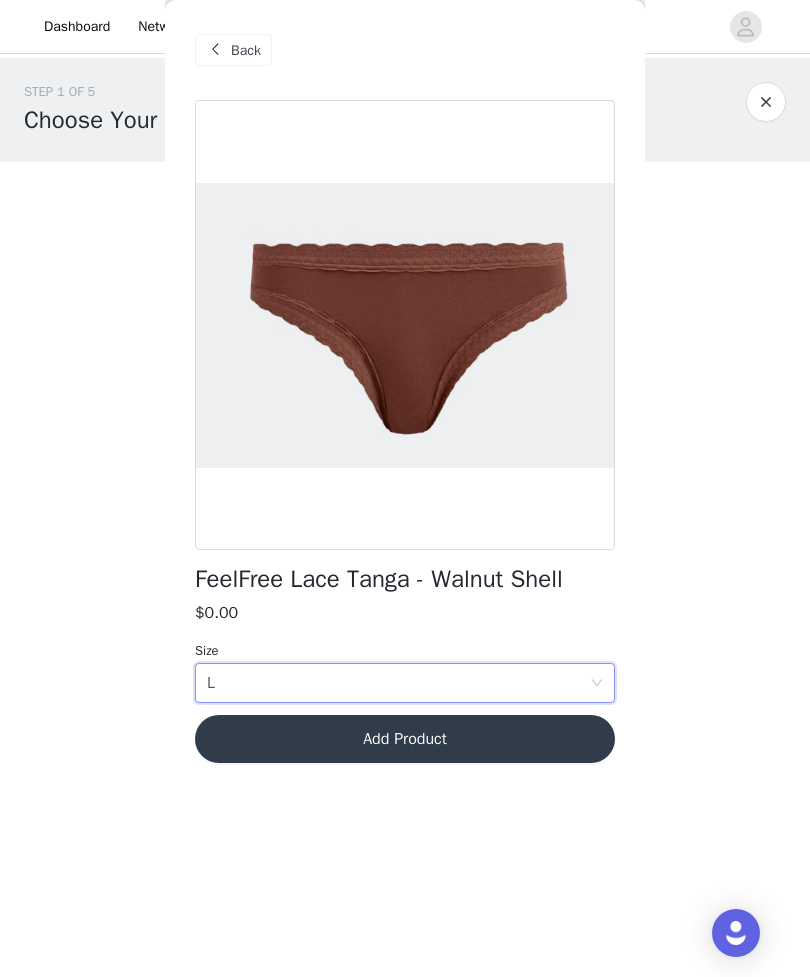 click on "Add Product" at bounding box center [405, 739] 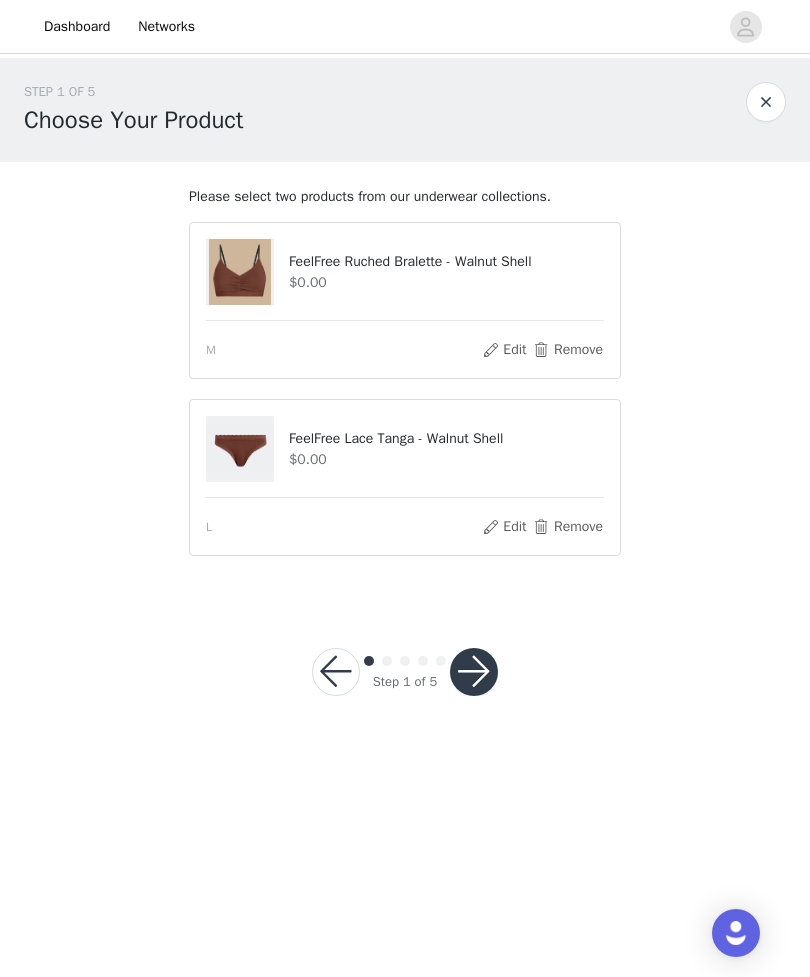 click at bounding box center [474, 672] 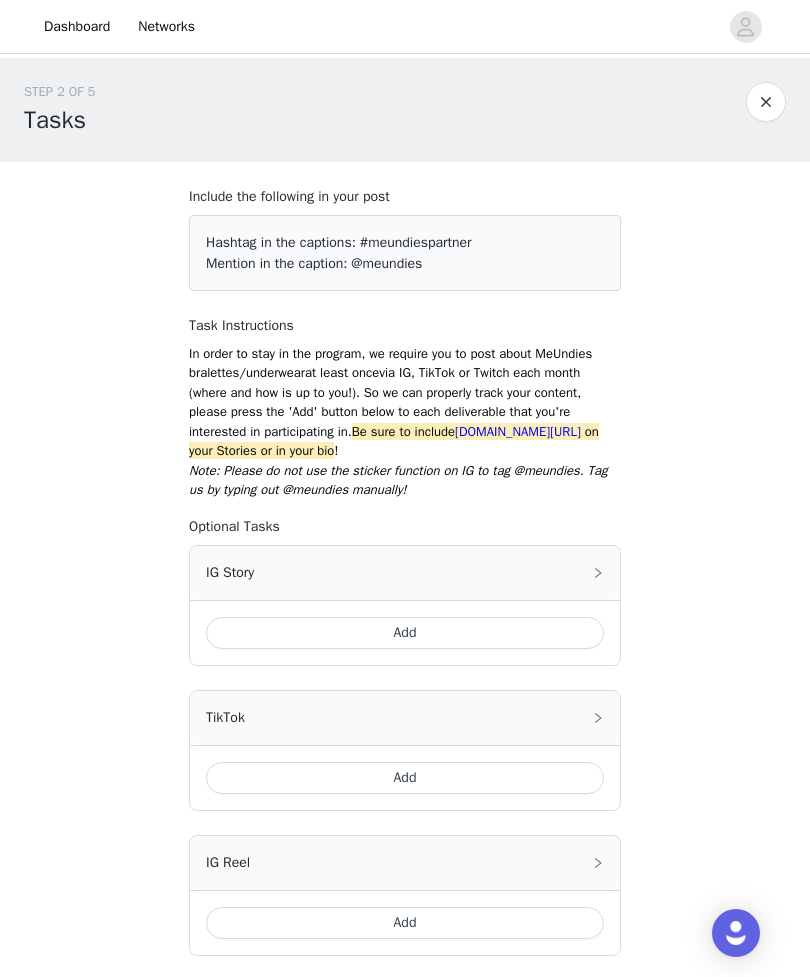 click on "Add" at bounding box center [405, 633] 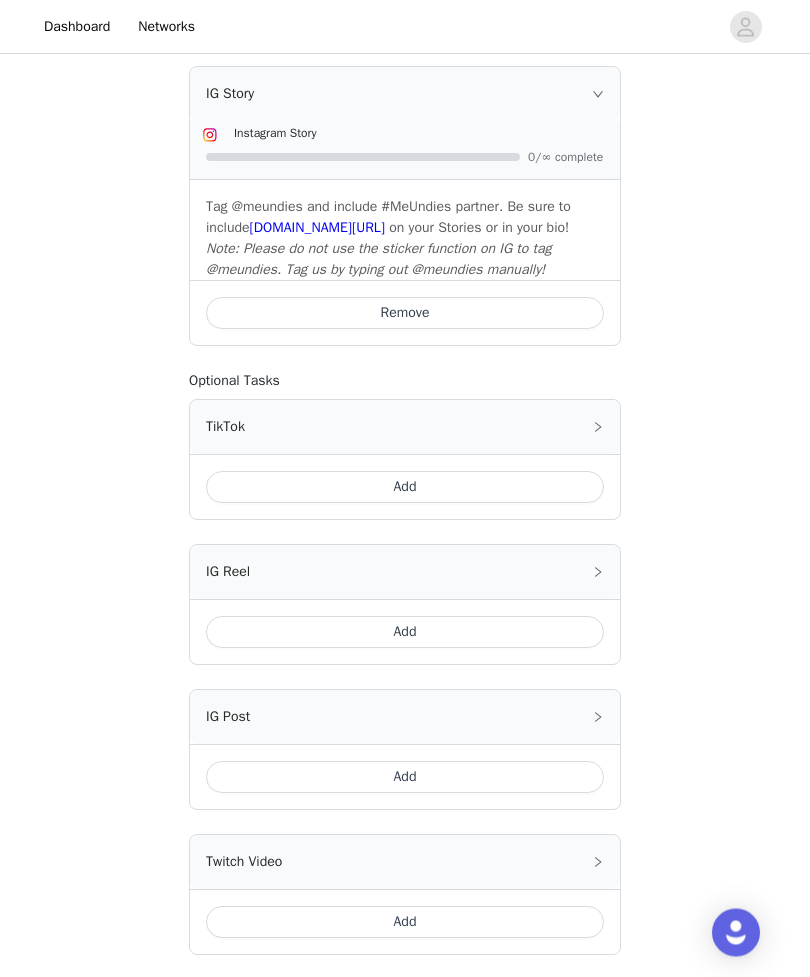 scroll, scrollTop: 475, scrollLeft: 0, axis: vertical 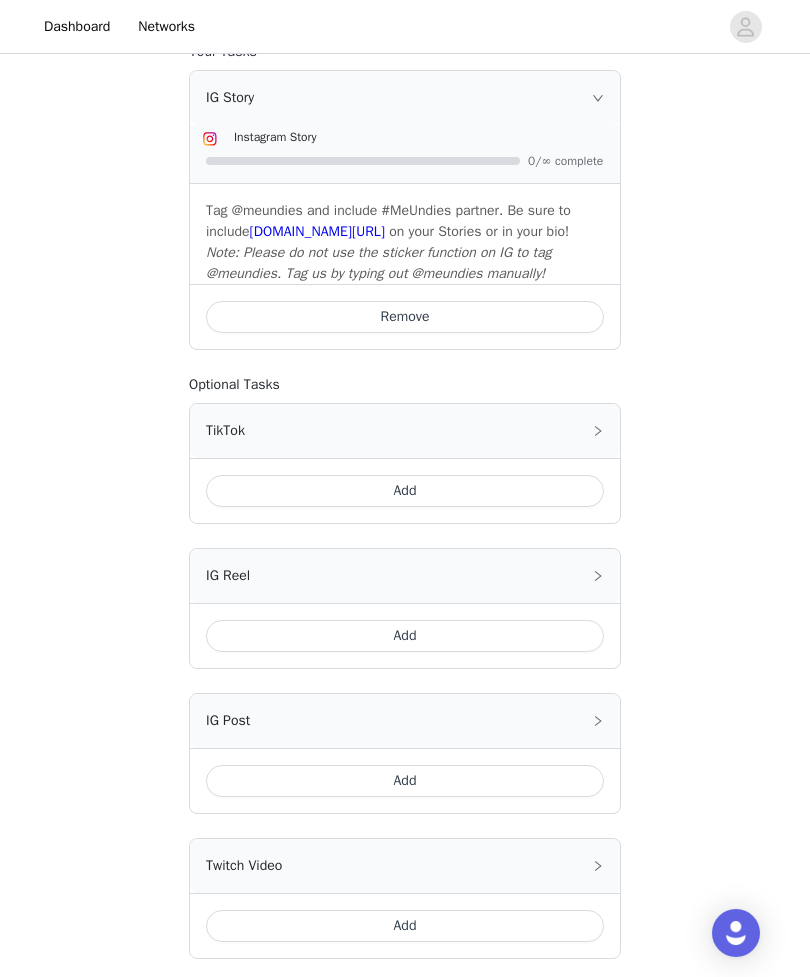 click on "Add" at bounding box center [405, 636] 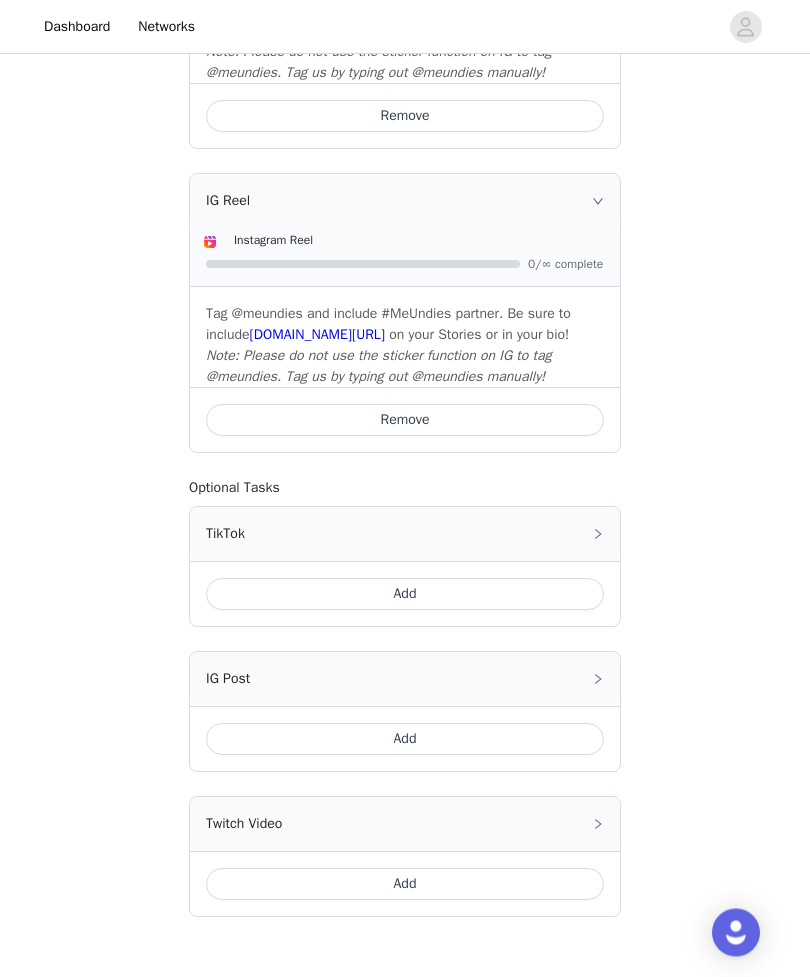 scroll, scrollTop: 781, scrollLeft: 0, axis: vertical 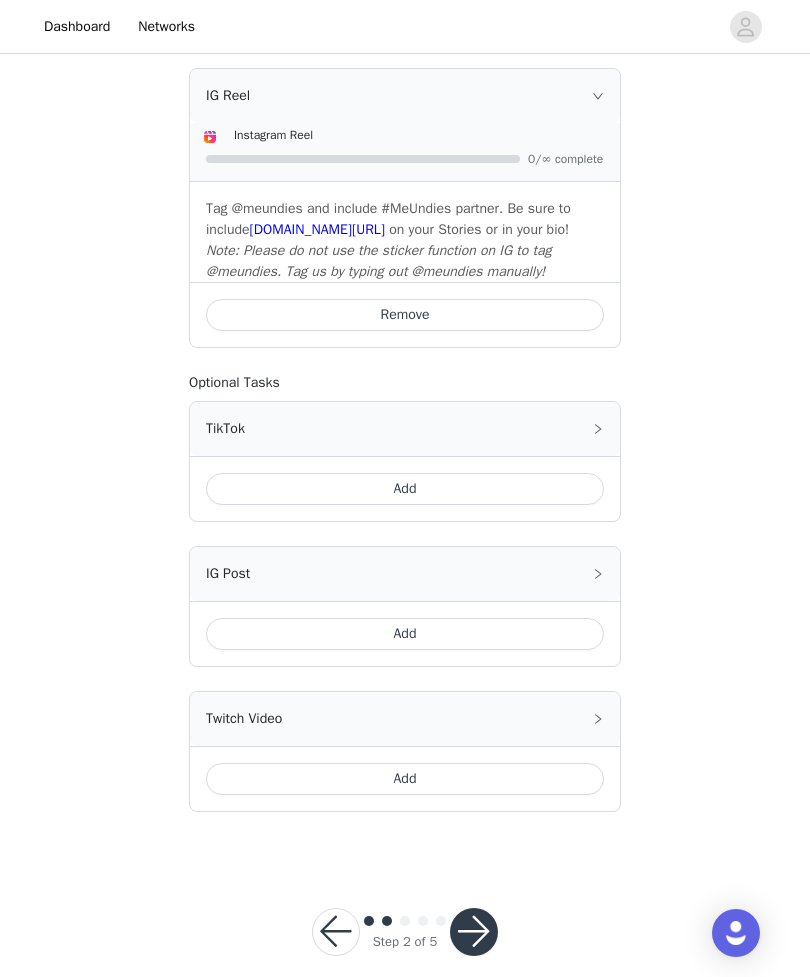 click at bounding box center [474, 932] 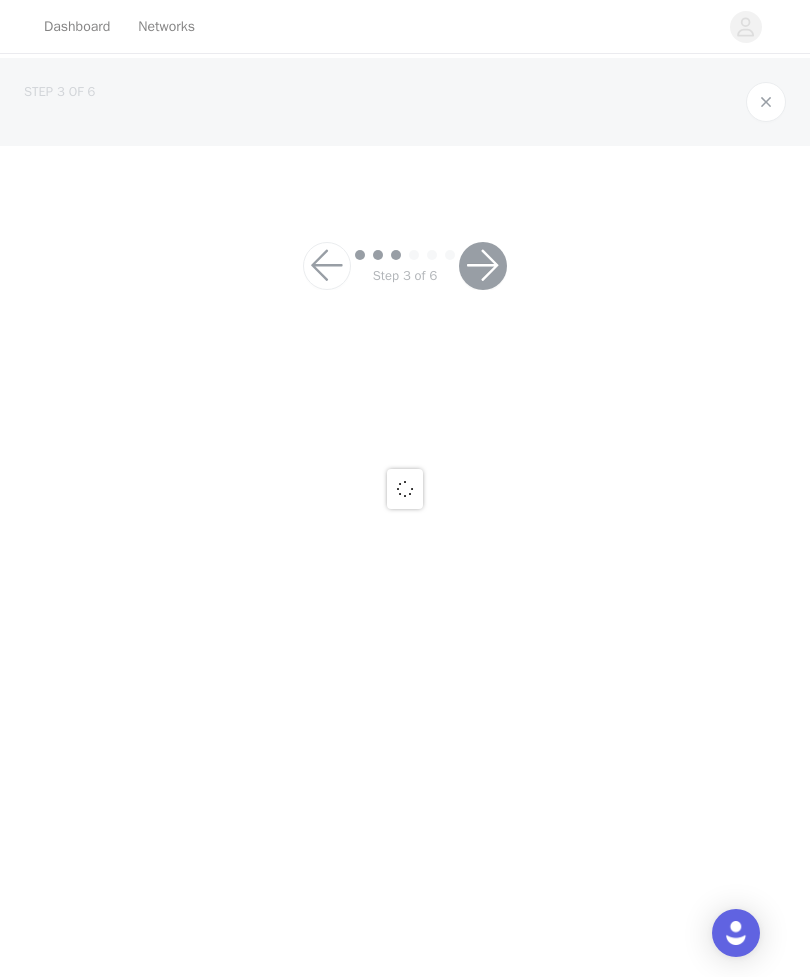scroll, scrollTop: 0, scrollLeft: 0, axis: both 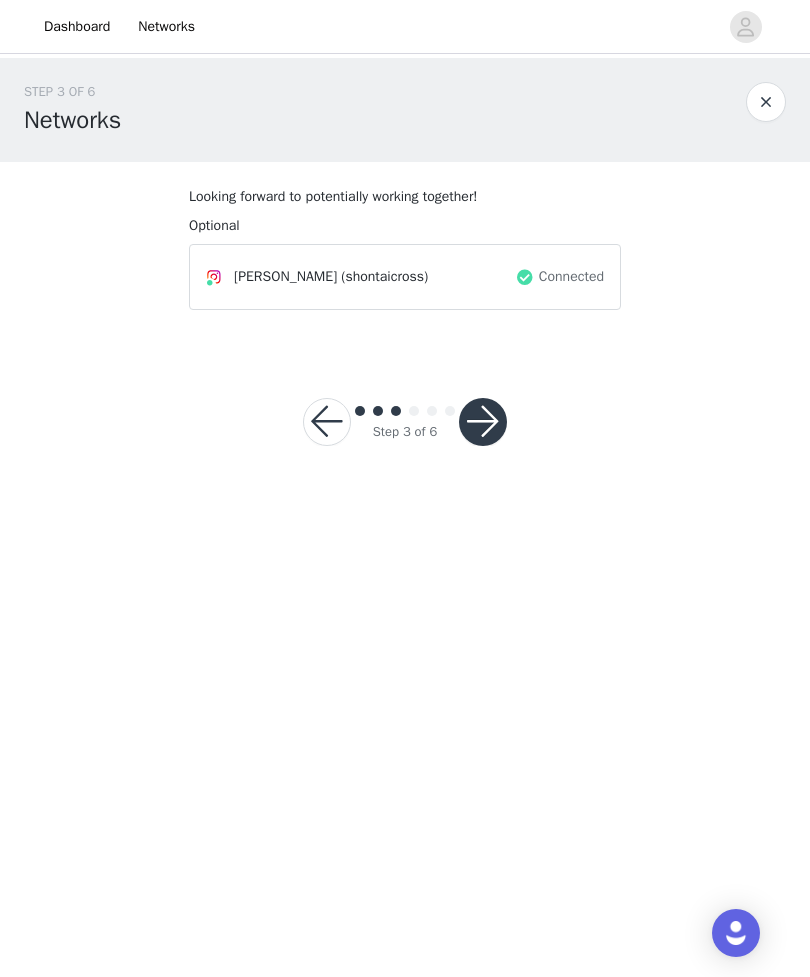 click at bounding box center [483, 422] 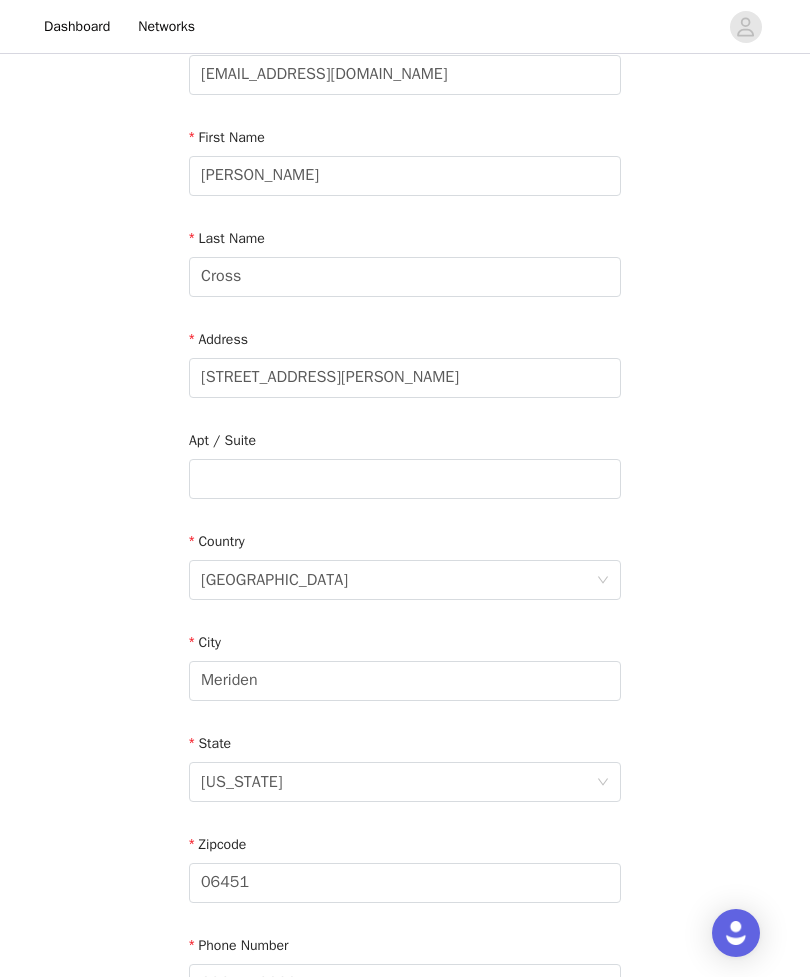 scroll, scrollTop: 322, scrollLeft: 0, axis: vertical 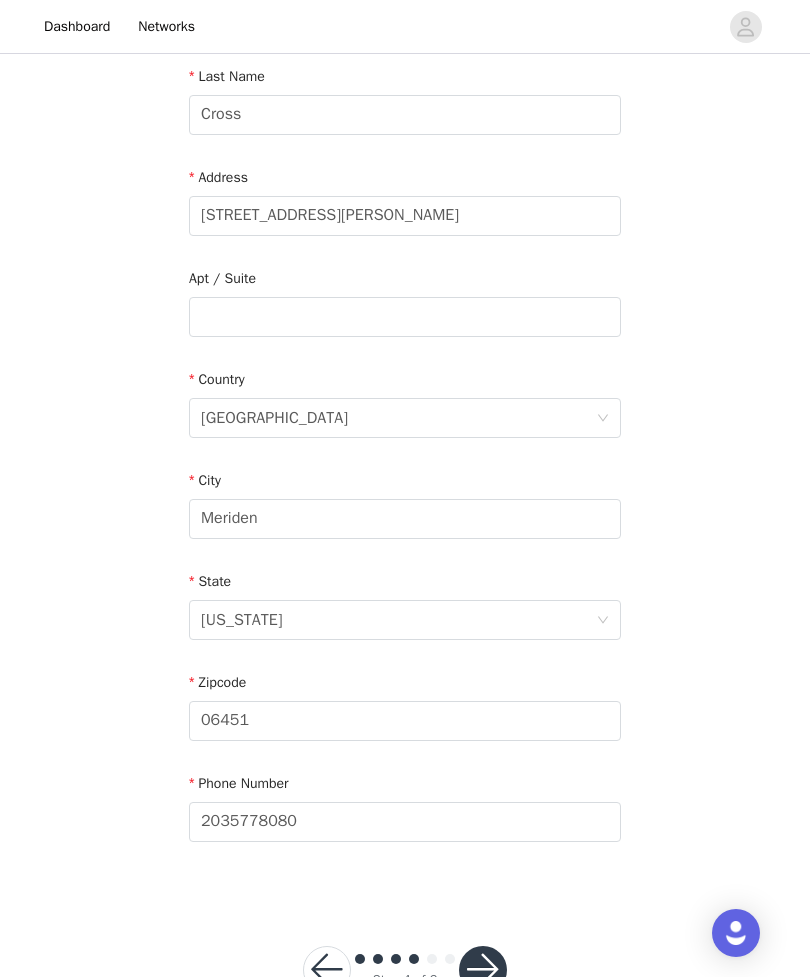click at bounding box center [483, 970] 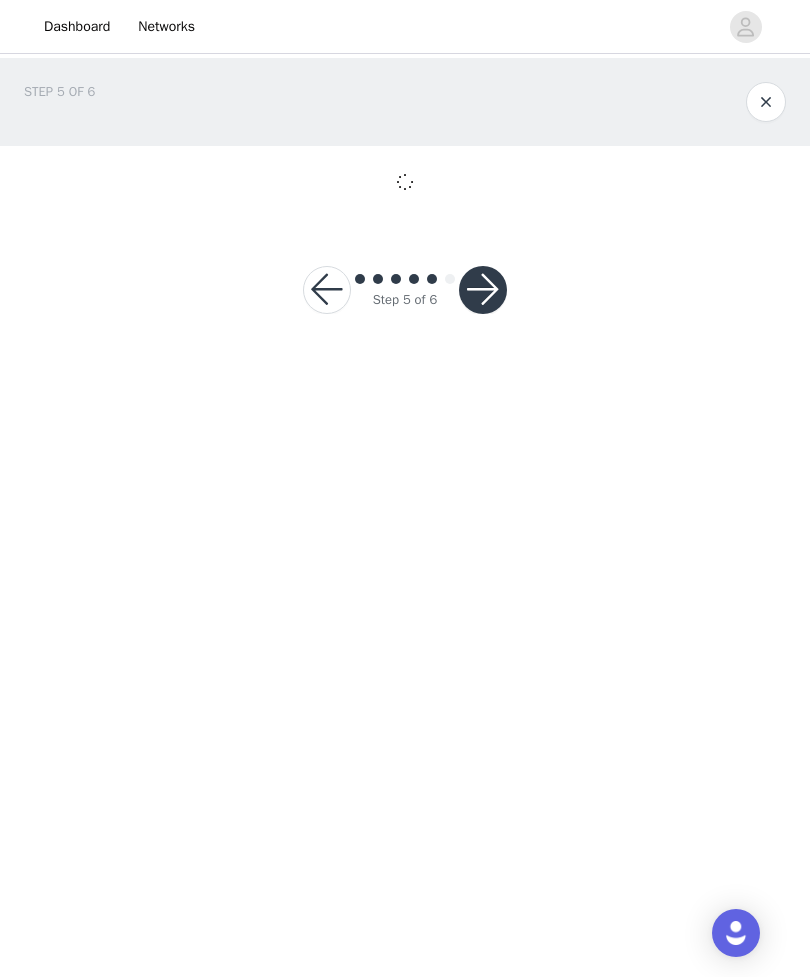 scroll, scrollTop: 0, scrollLeft: 0, axis: both 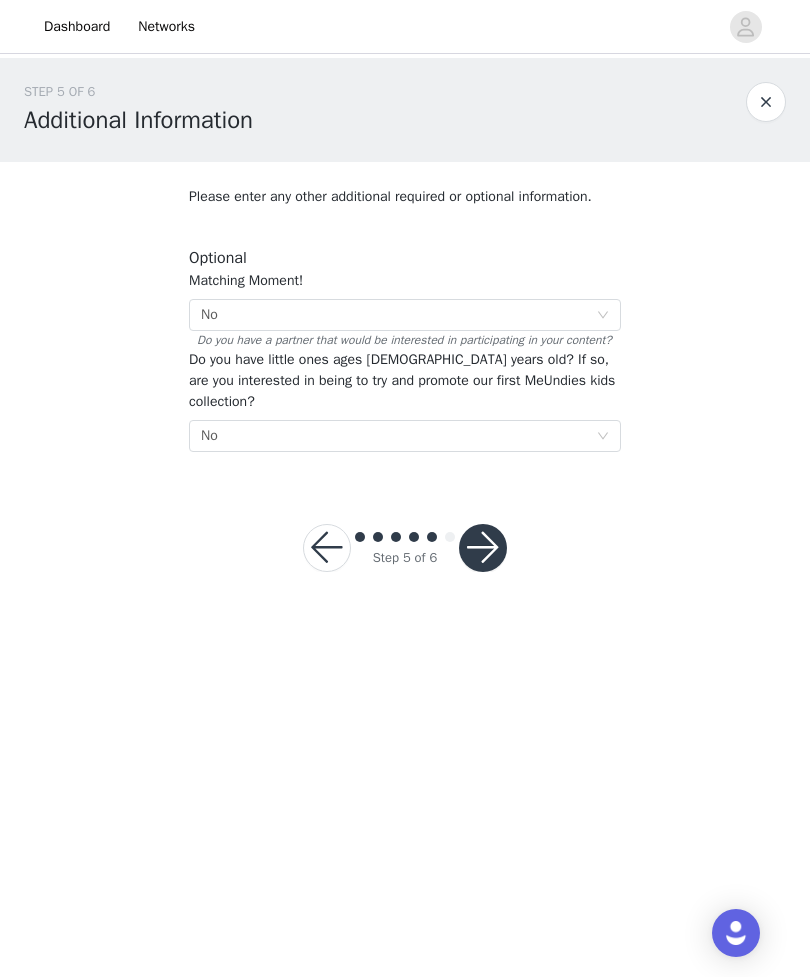 click at bounding box center [483, 548] 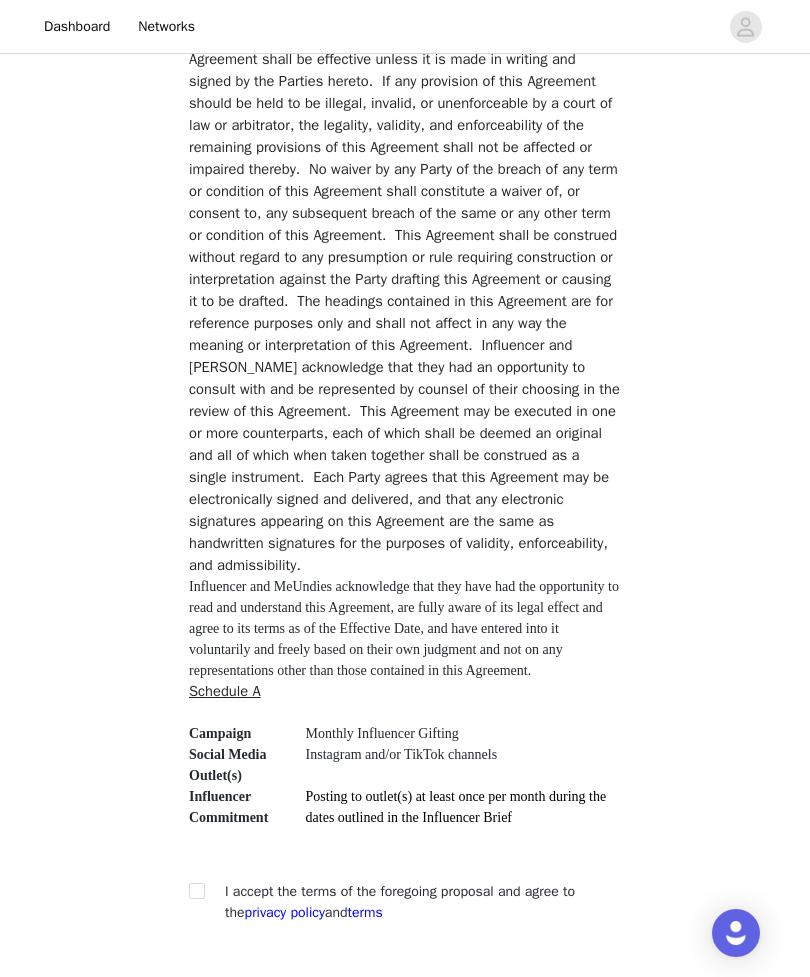 scroll, scrollTop: 5154, scrollLeft: 0, axis: vertical 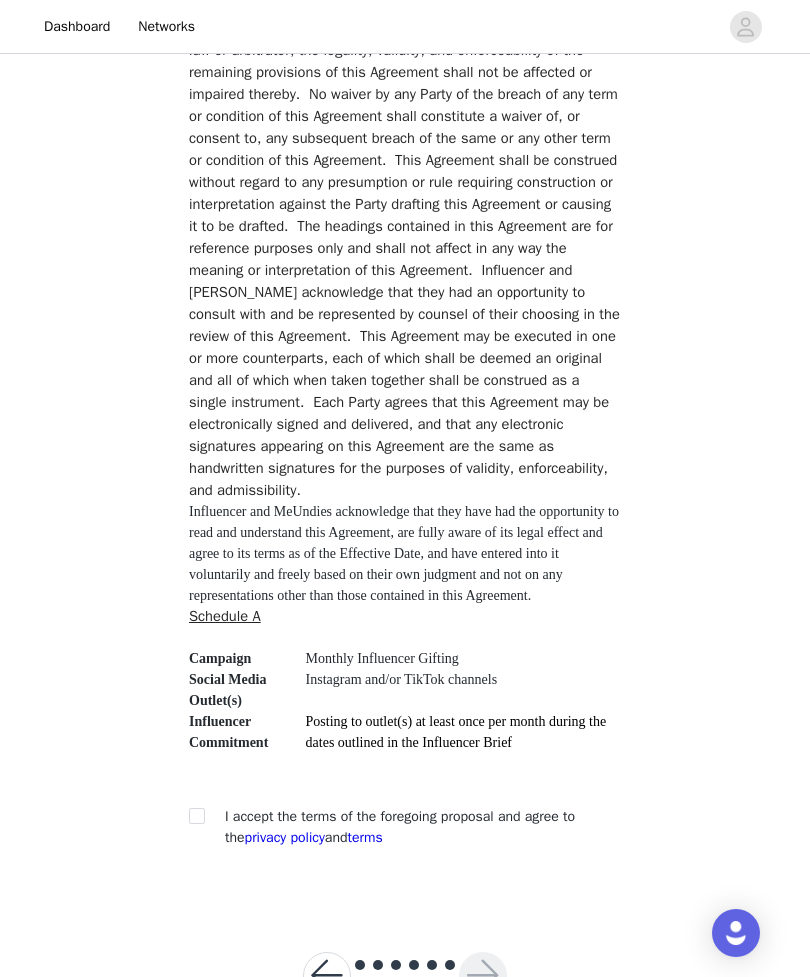 click at bounding box center (196, 815) 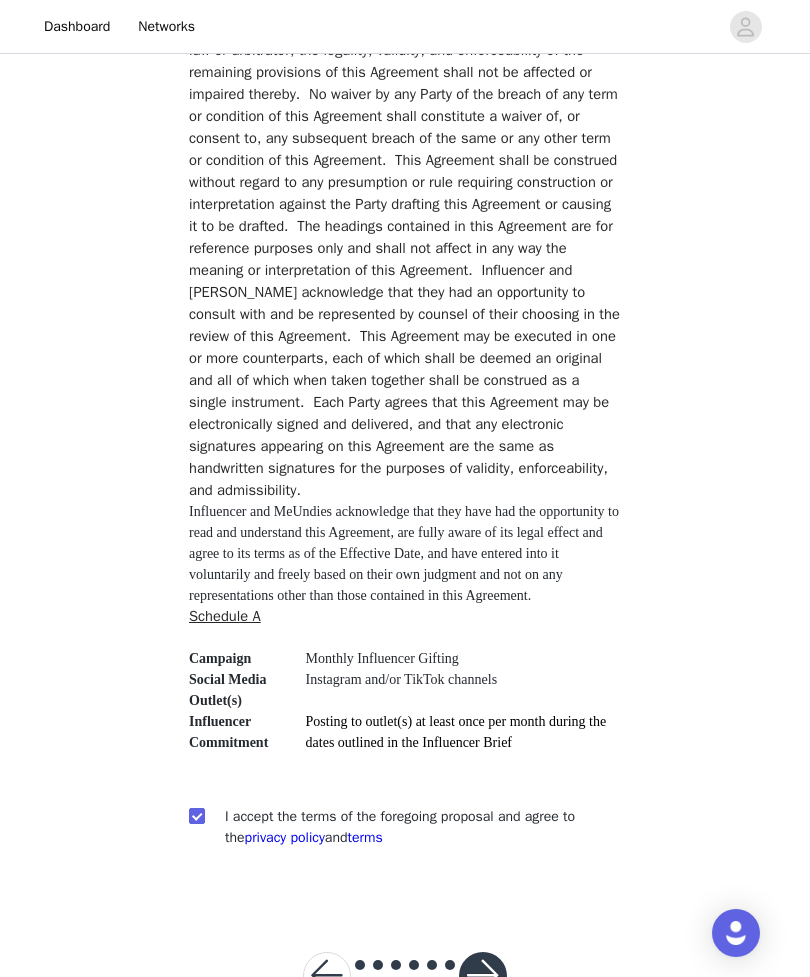 checkbox on "true" 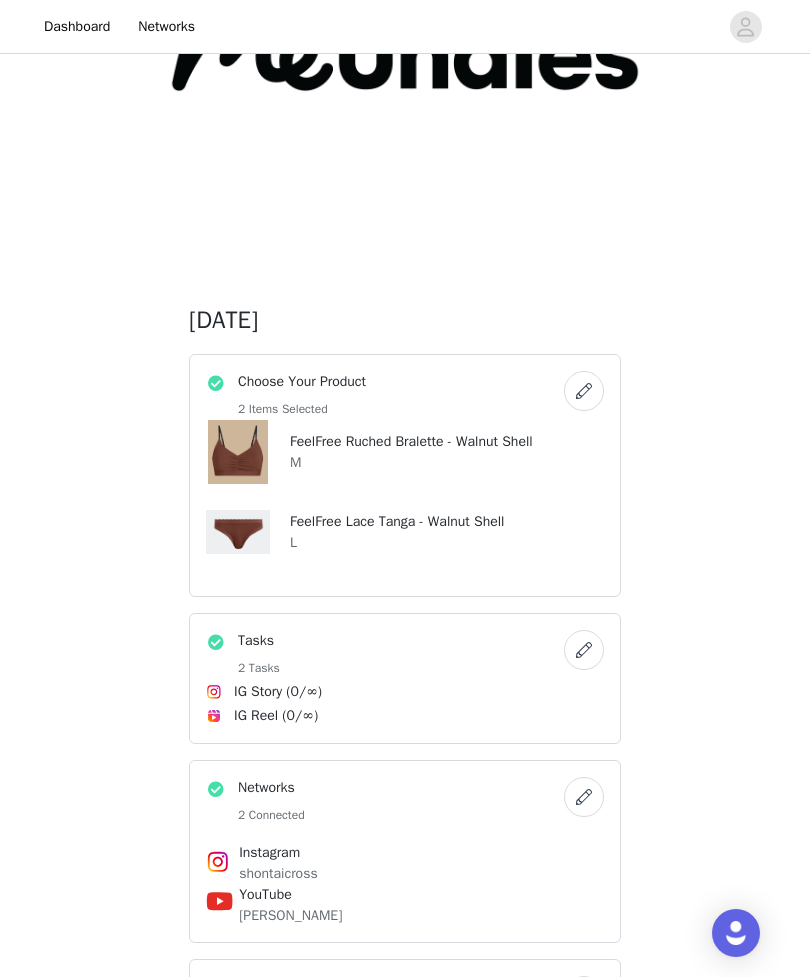 scroll, scrollTop: 274, scrollLeft: 0, axis: vertical 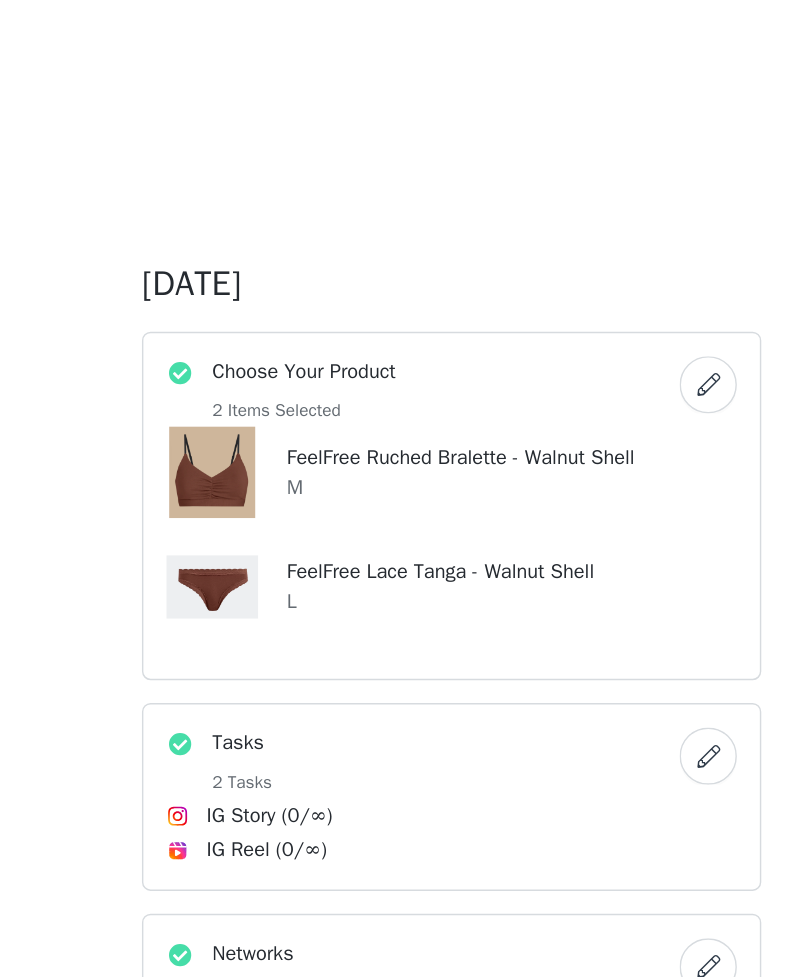 click at bounding box center [584, 369] 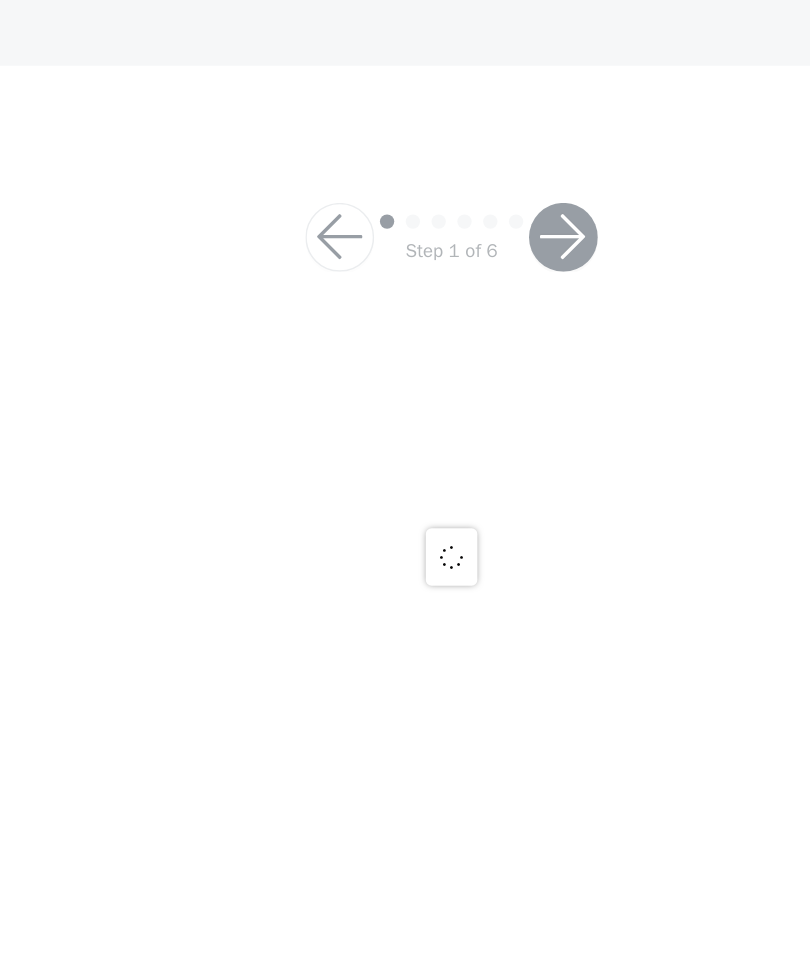 scroll, scrollTop: 0, scrollLeft: 0, axis: both 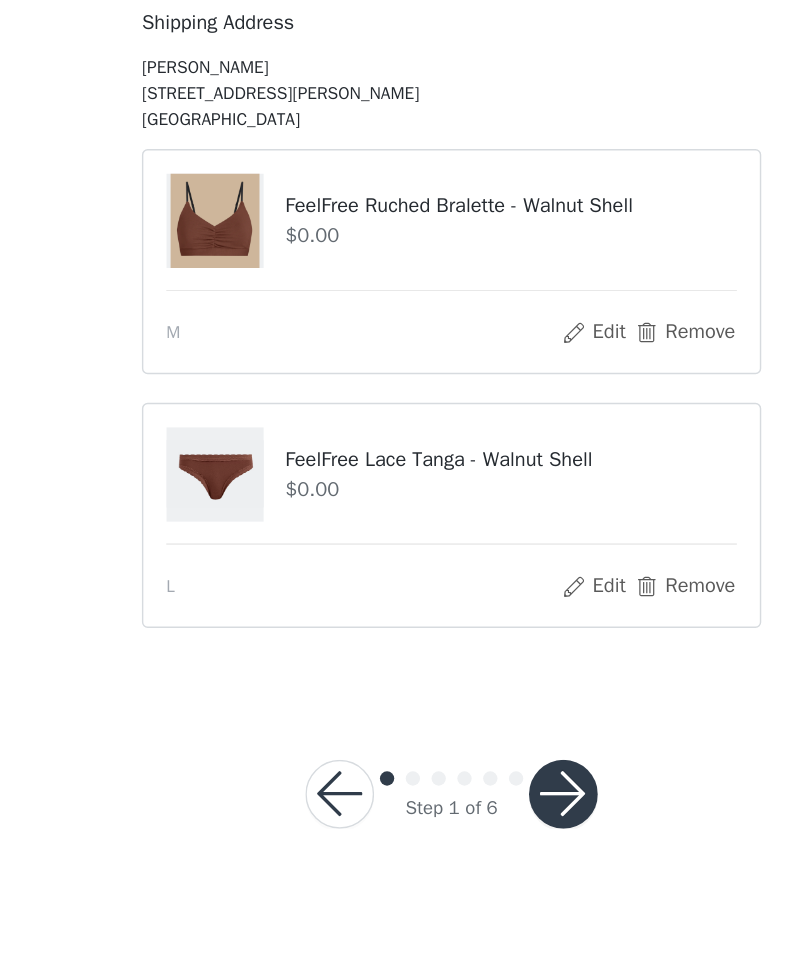 click on "Edit" at bounding box center (504, 482) 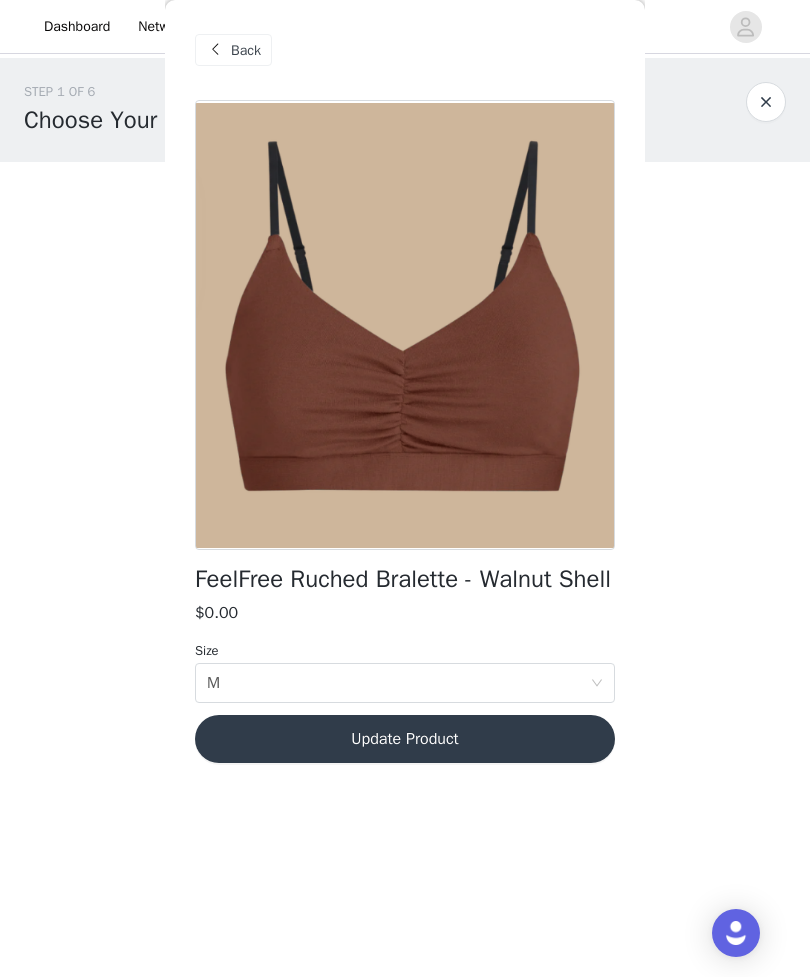 click on "Back" at bounding box center (233, 50) 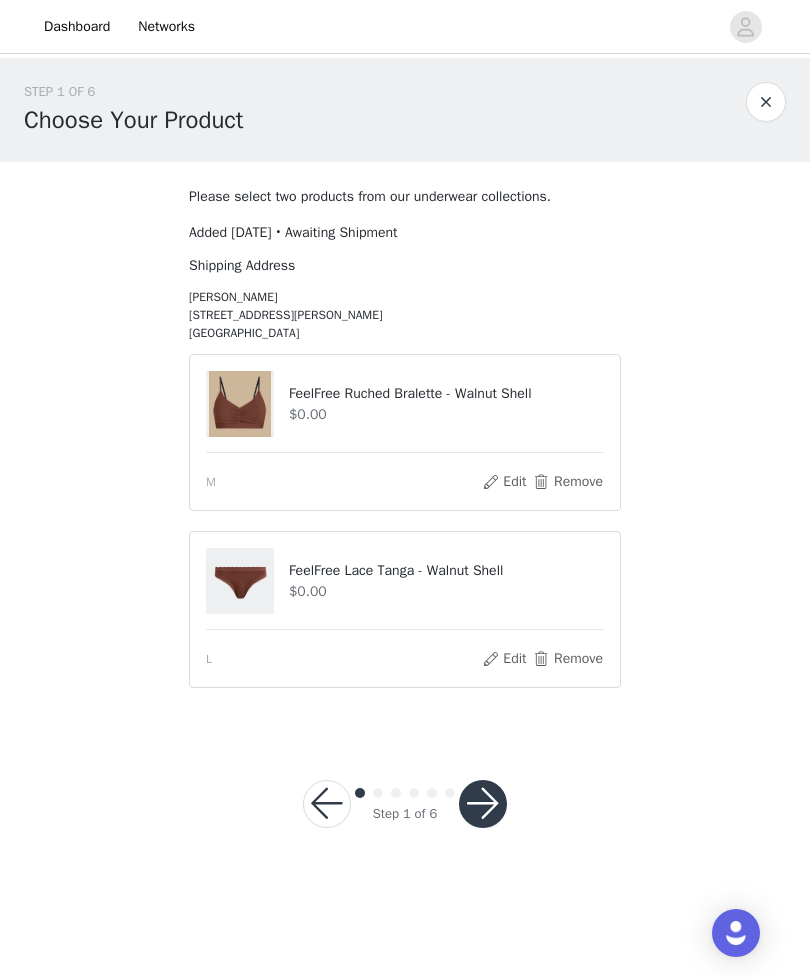 click on "Edit" at bounding box center [504, 482] 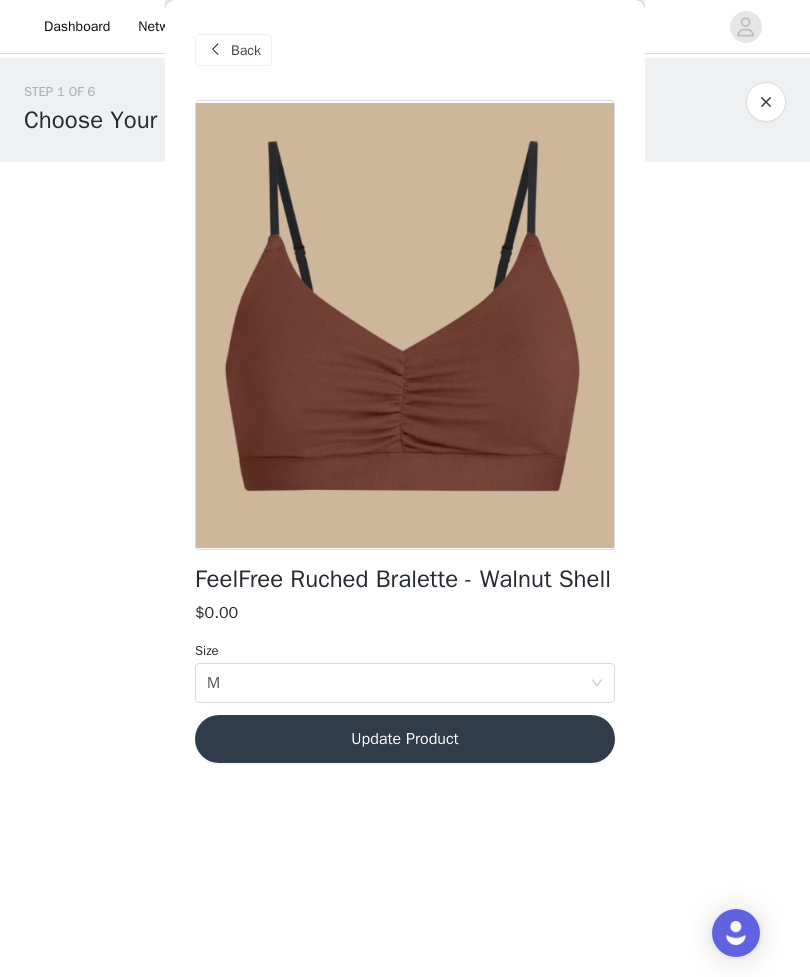 click on "Back" at bounding box center [246, 50] 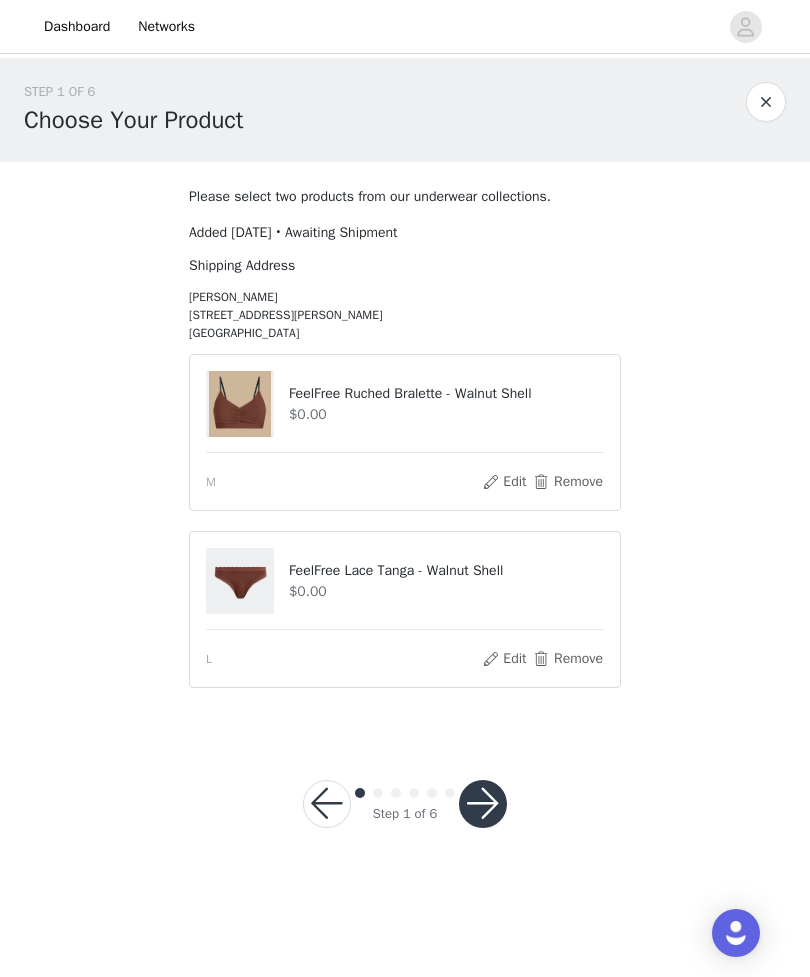 click on "Remove" at bounding box center (568, 482) 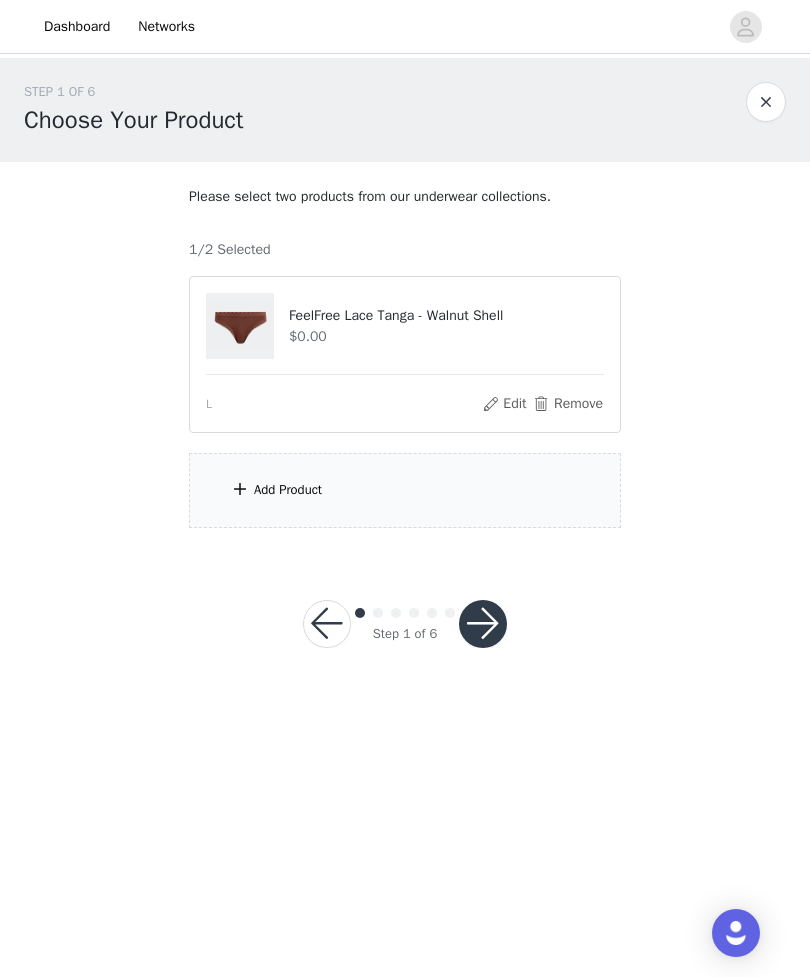 click on "Remove" at bounding box center (568, 404) 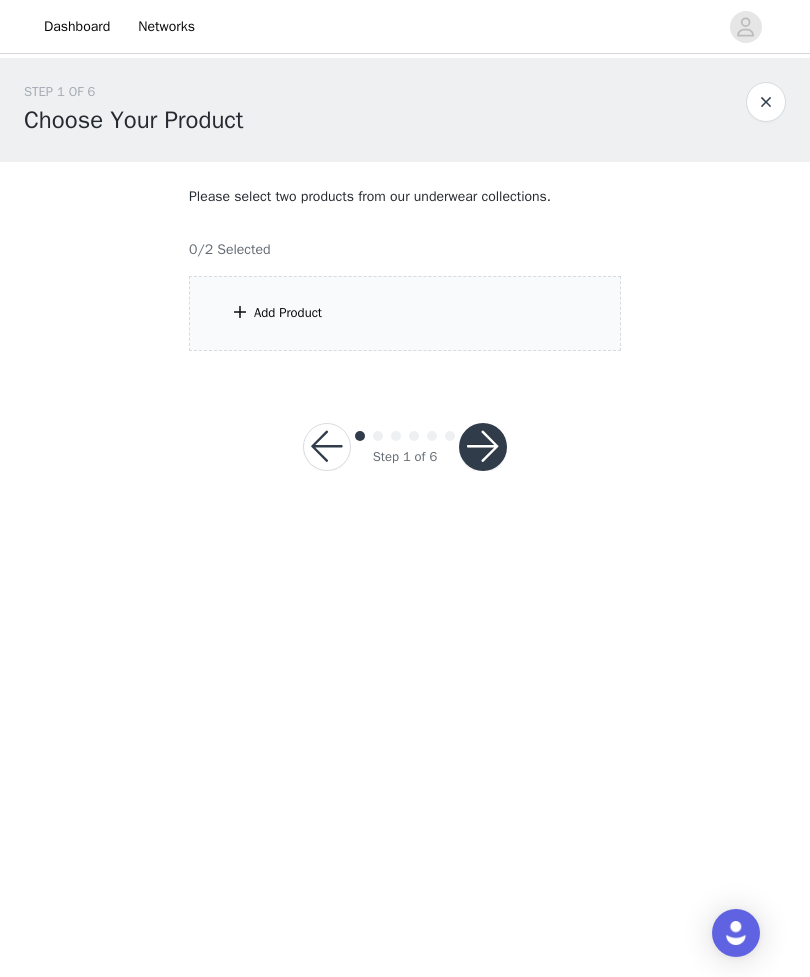 click on "Add Product" at bounding box center (288, 313) 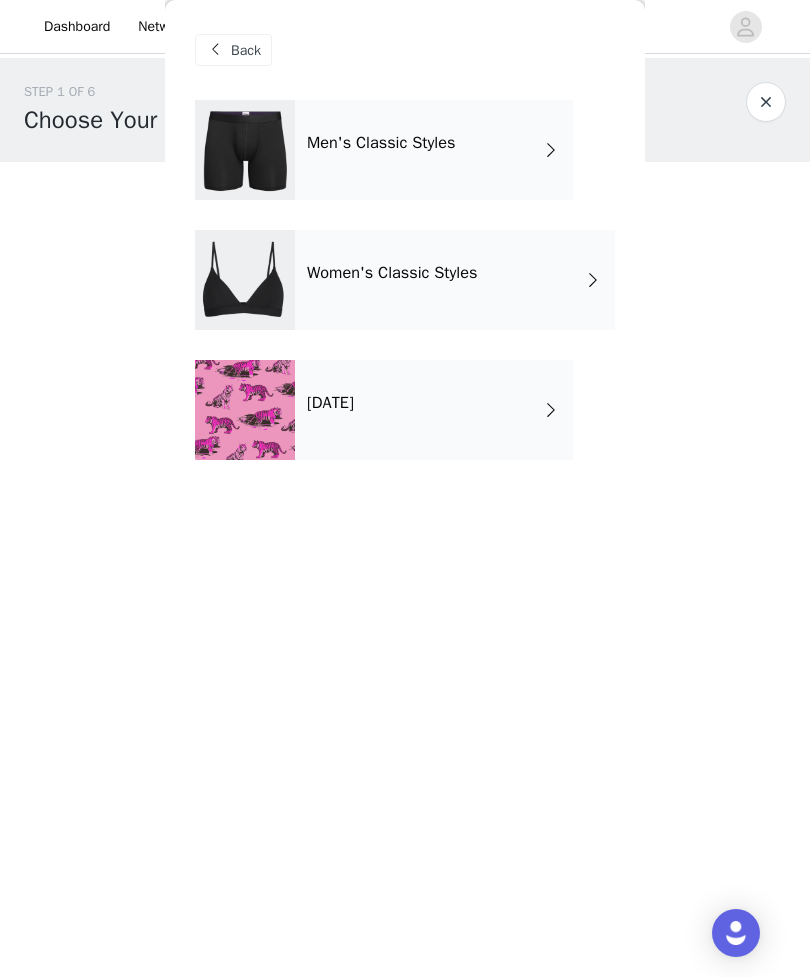 click on "Women's Classic Styles" at bounding box center [392, 273] 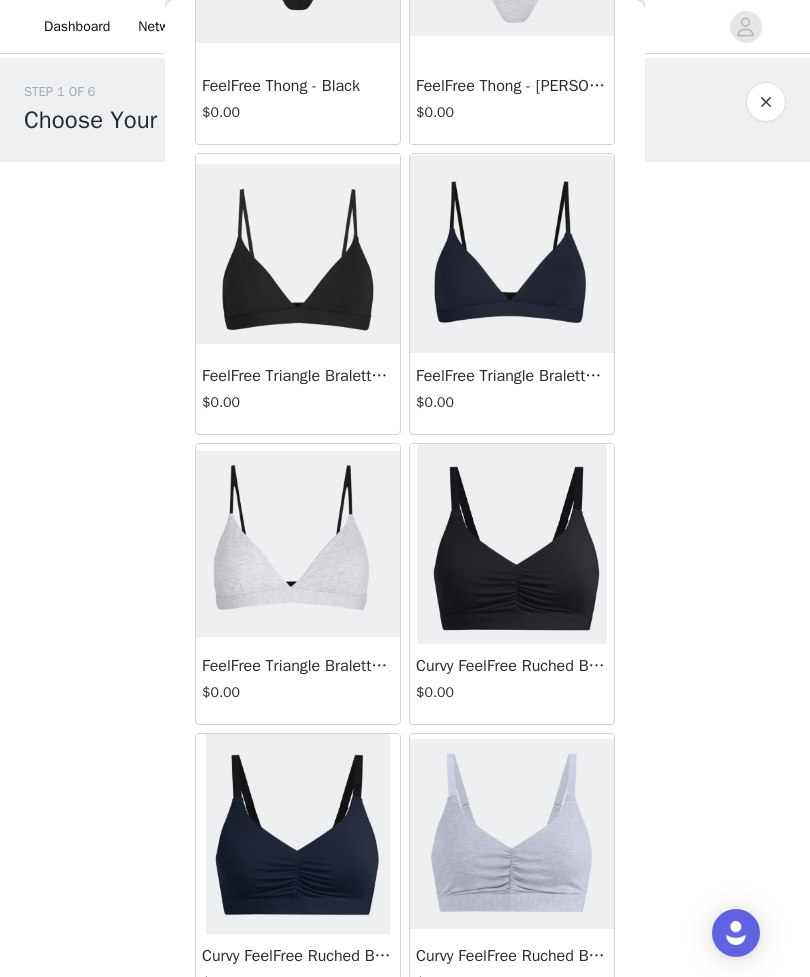 scroll, scrollTop: 1108, scrollLeft: 0, axis: vertical 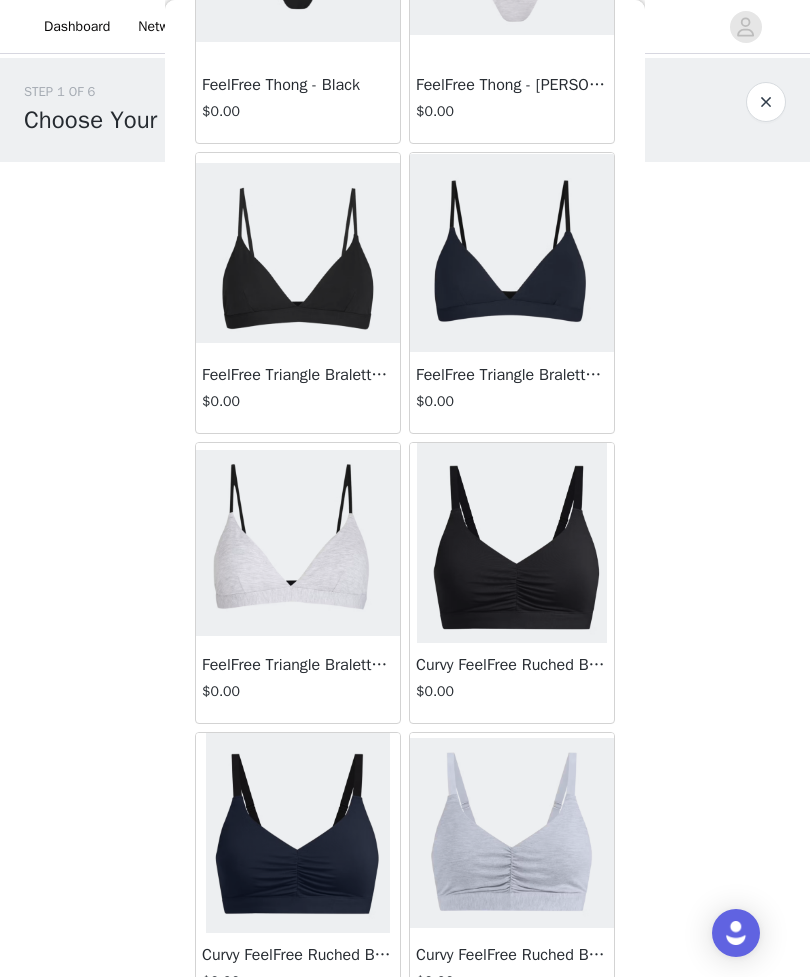 click at bounding box center [512, 543] 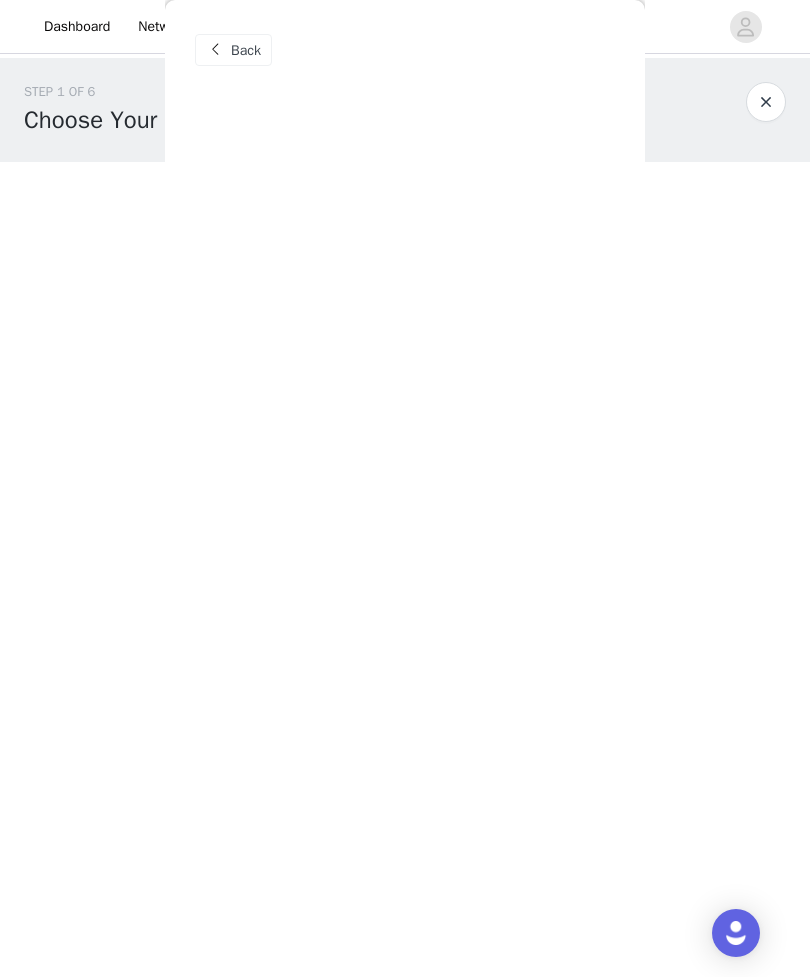 scroll, scrollTop: 0, scrollLeft: 0, axis: both 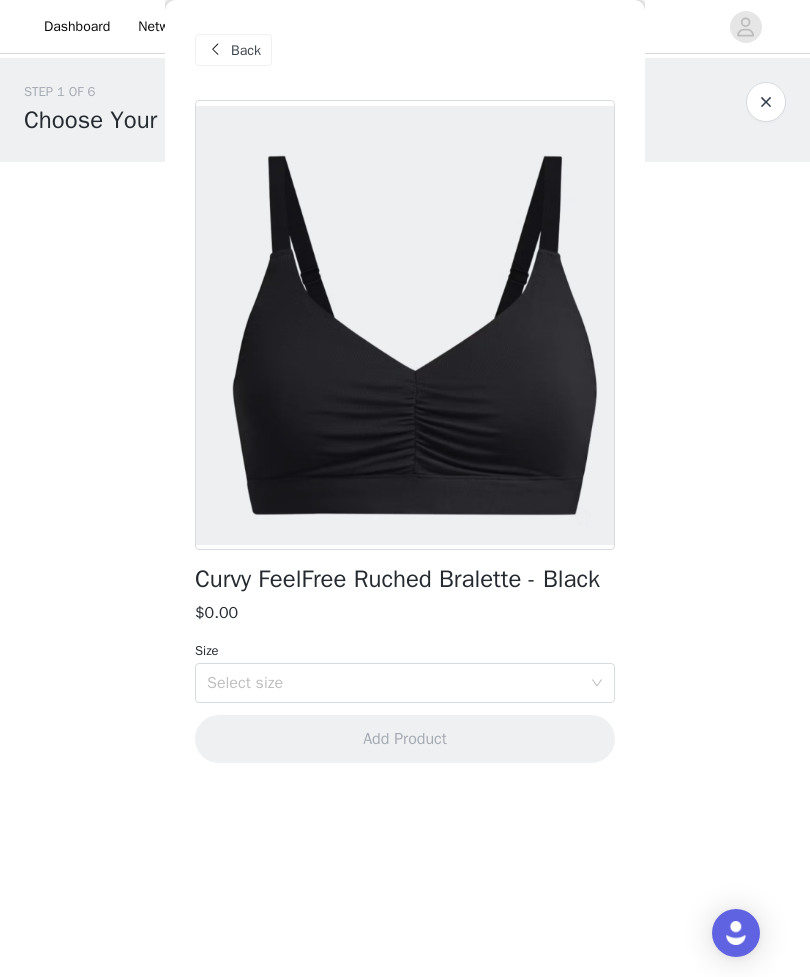 click on "Select size" at bounding box center (394, 683) 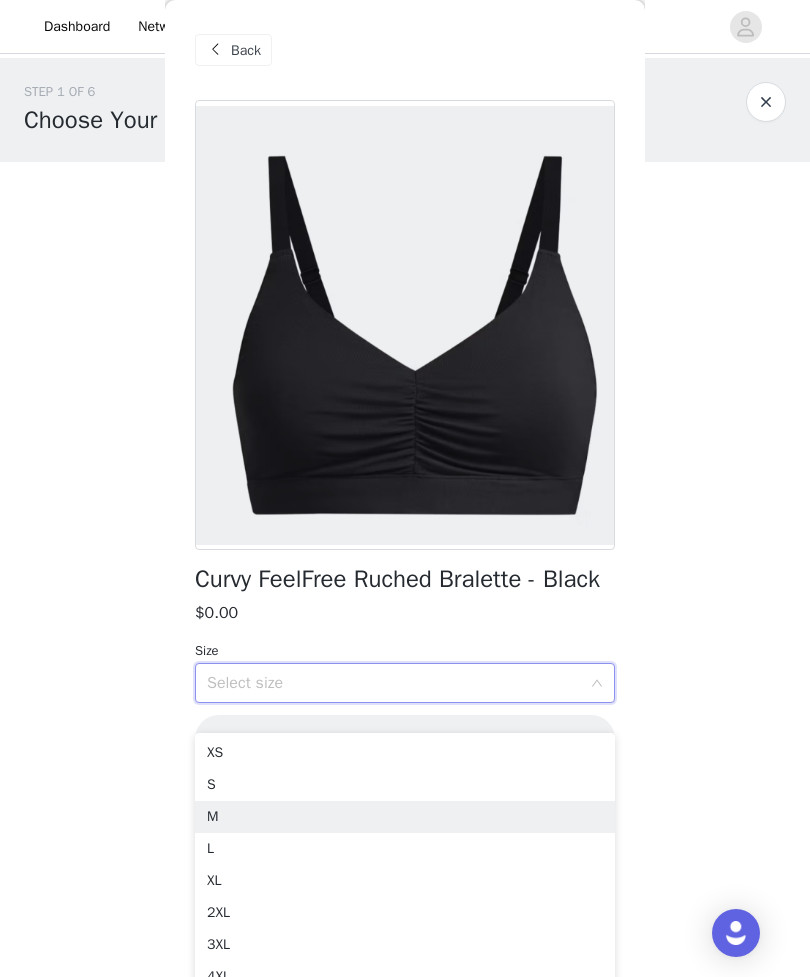 click on "M" at bounding box center [405, 817] 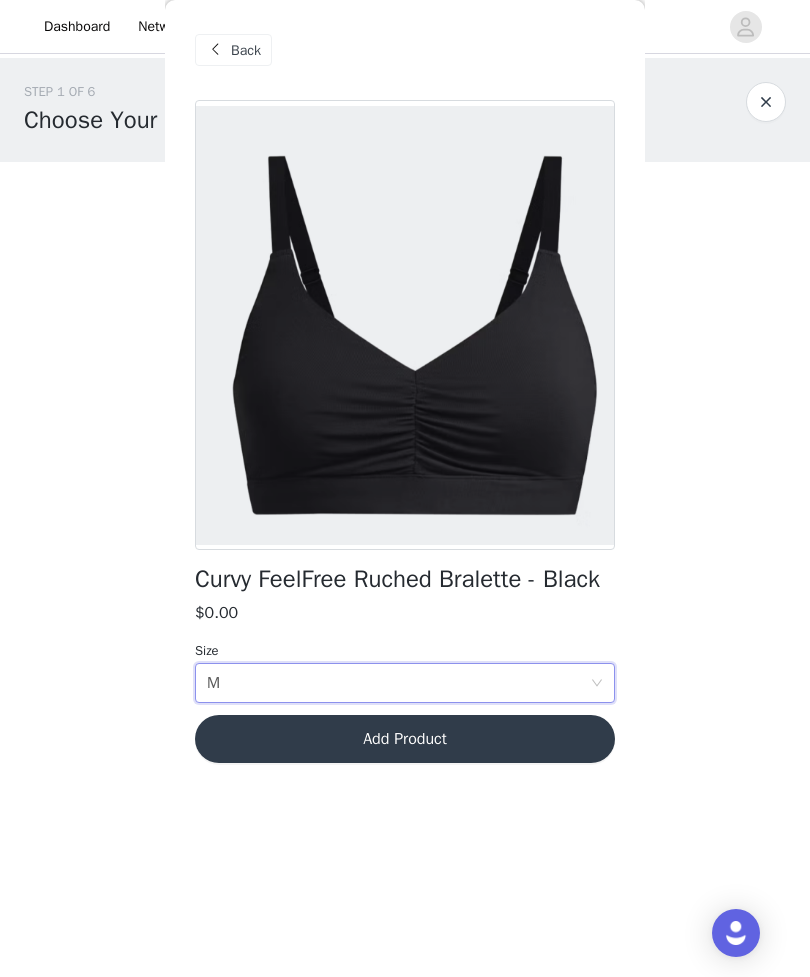 click on "Add Product" at bounding box center (405, 739) 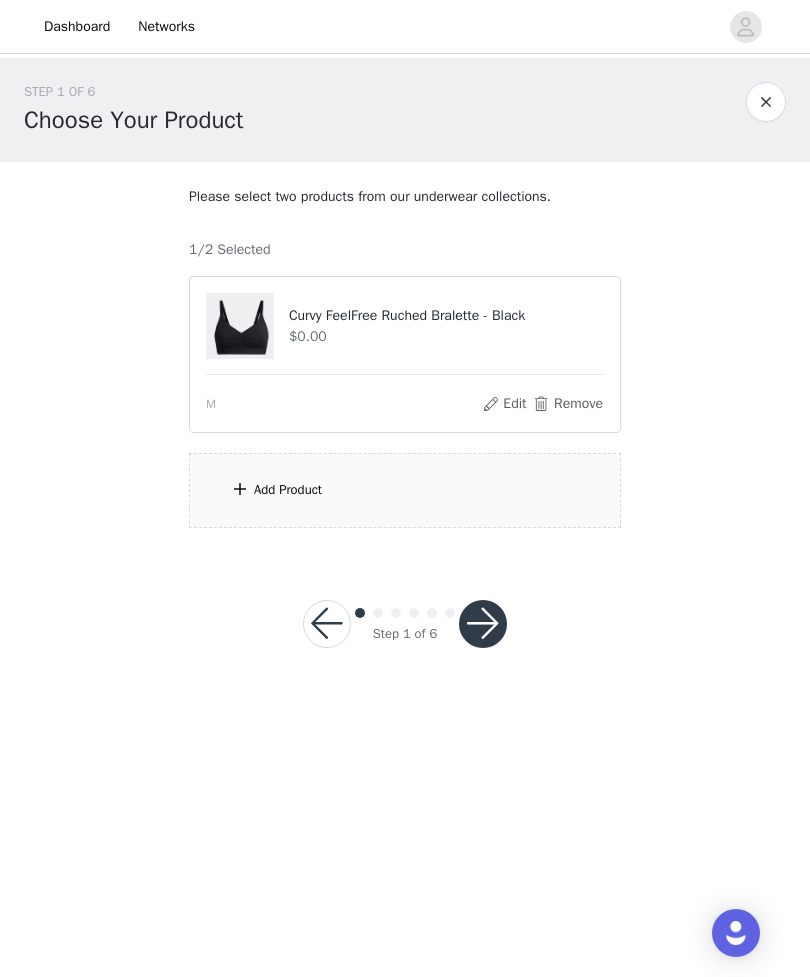 click on "Add Product" at bounding box center [288, 490] 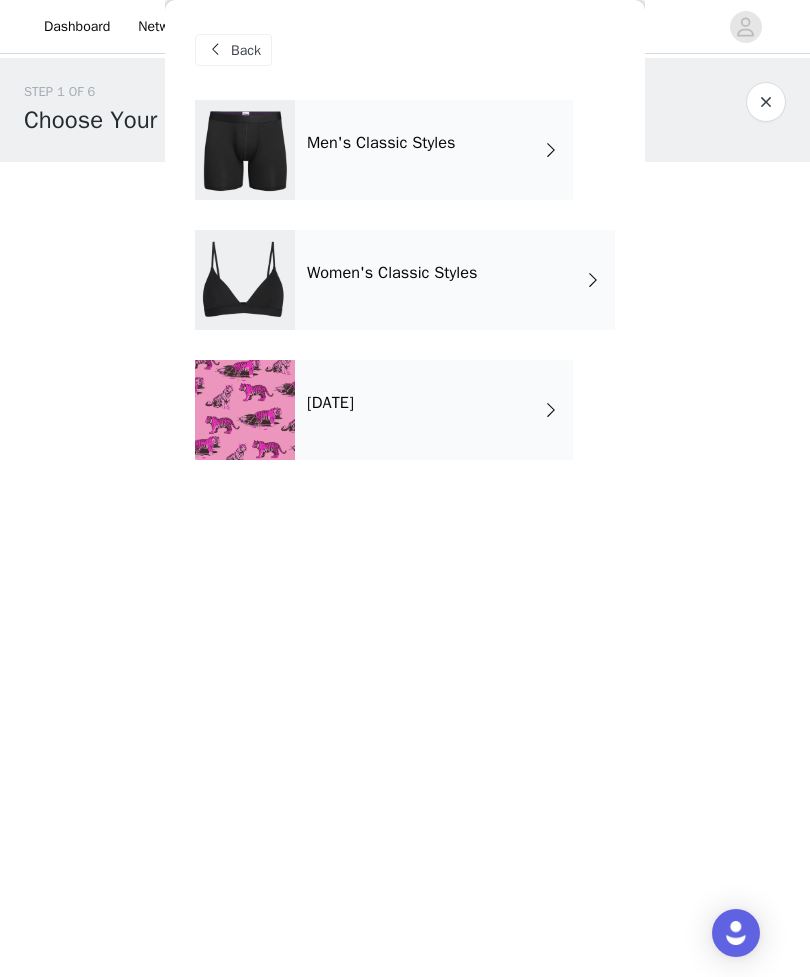 click on "Women's Classic Styles" at bounding box center (455, 280) 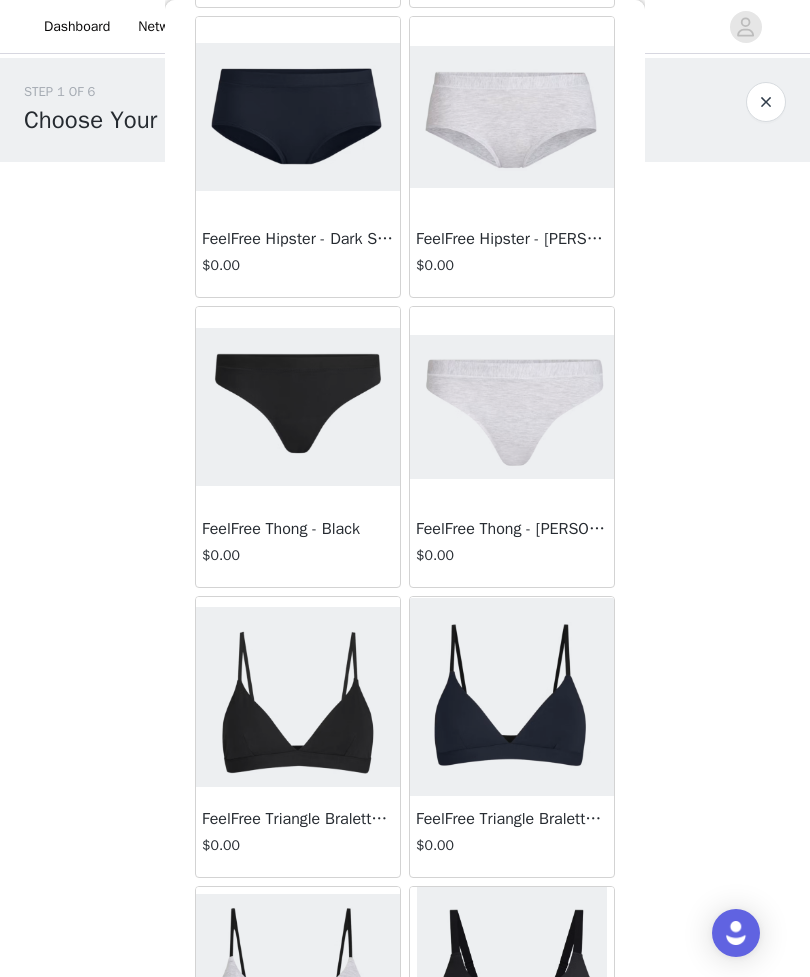 scroll, scrollTop: 670, scrollLeft: 0, axis: vertical 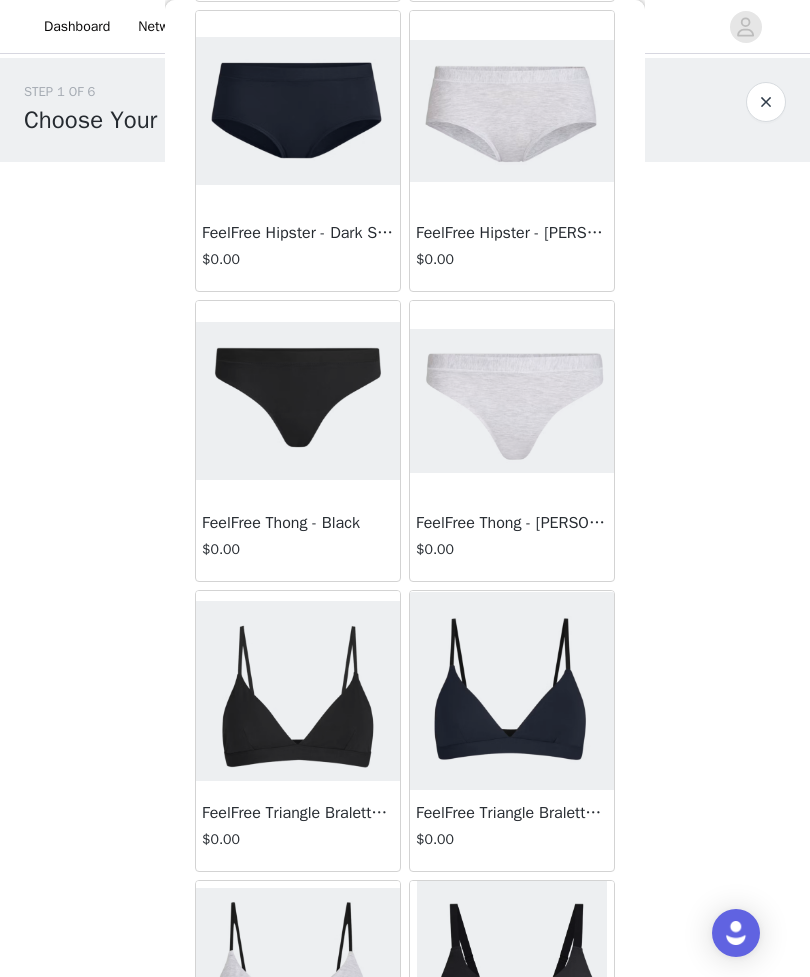 click at bounding box center (298, 401) 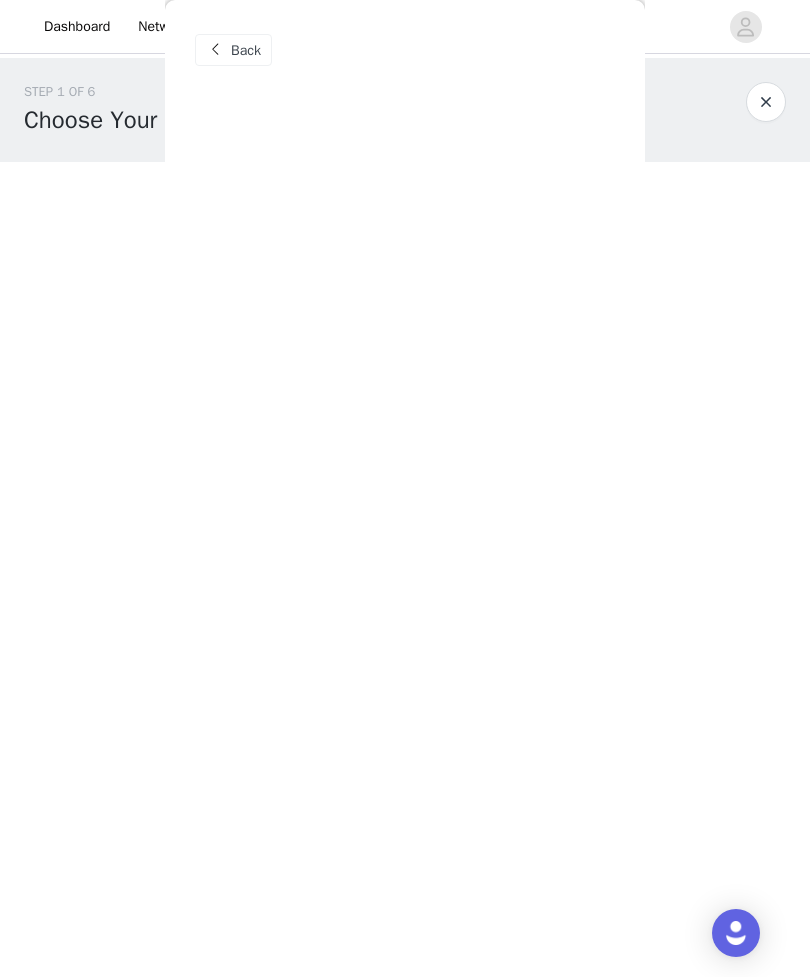 scroll, scrollTop: 0, scrollLeft: 0, axis: both 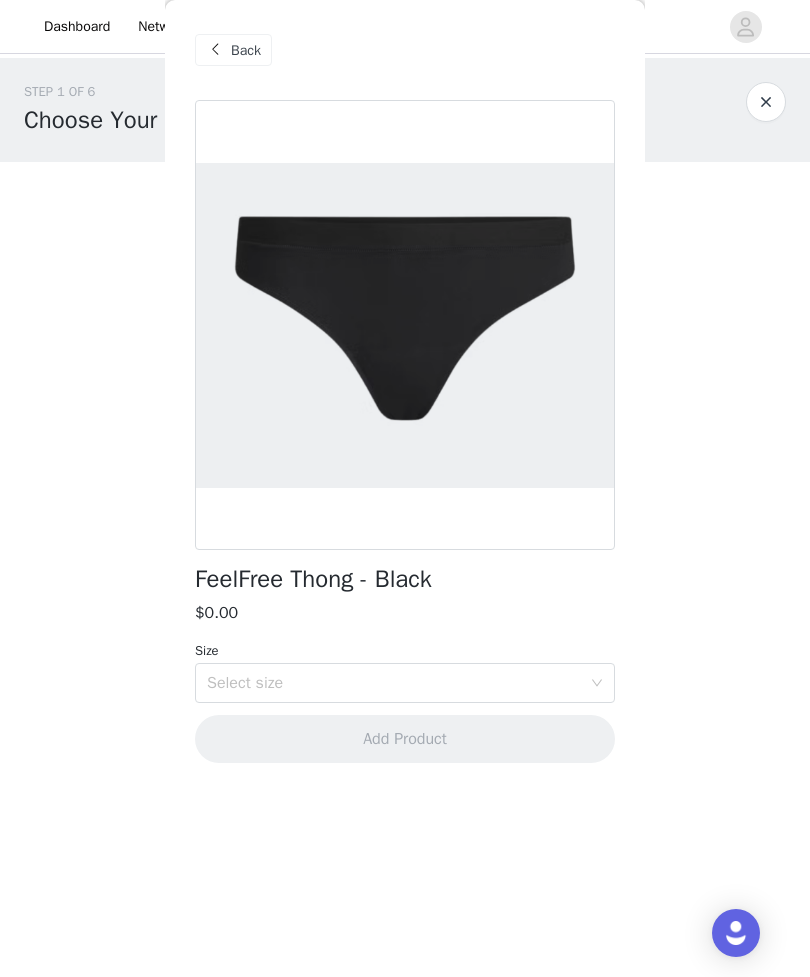 click on "Select size" at bounding box center (394, 683) 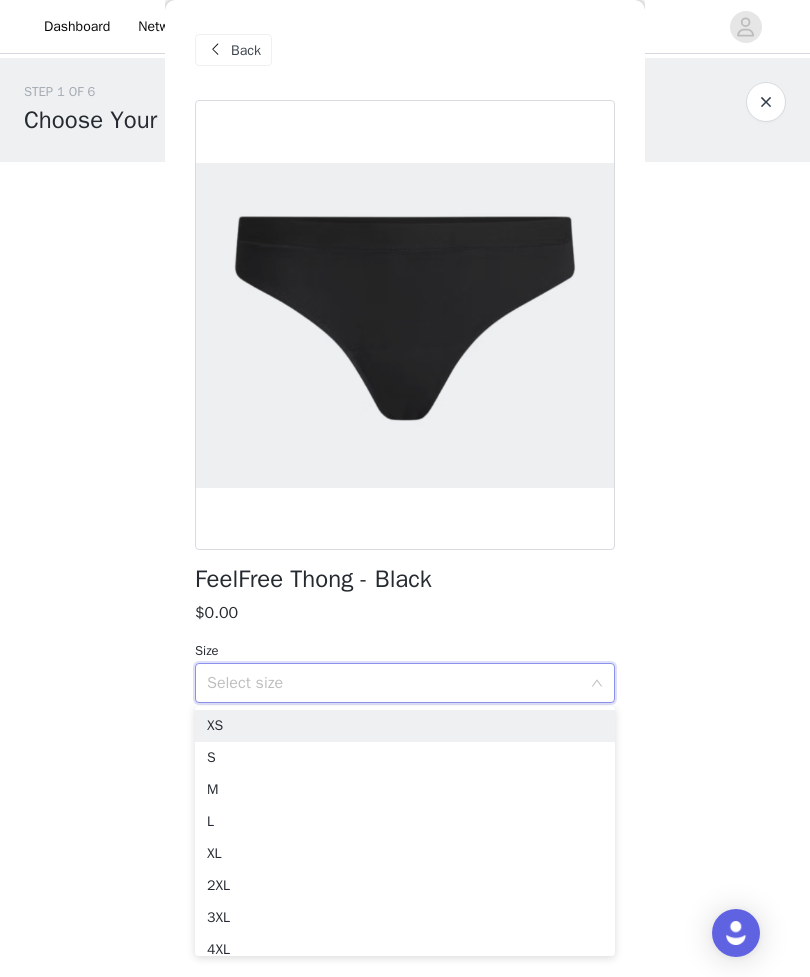 click on "L" at bounding box center (405, 822) 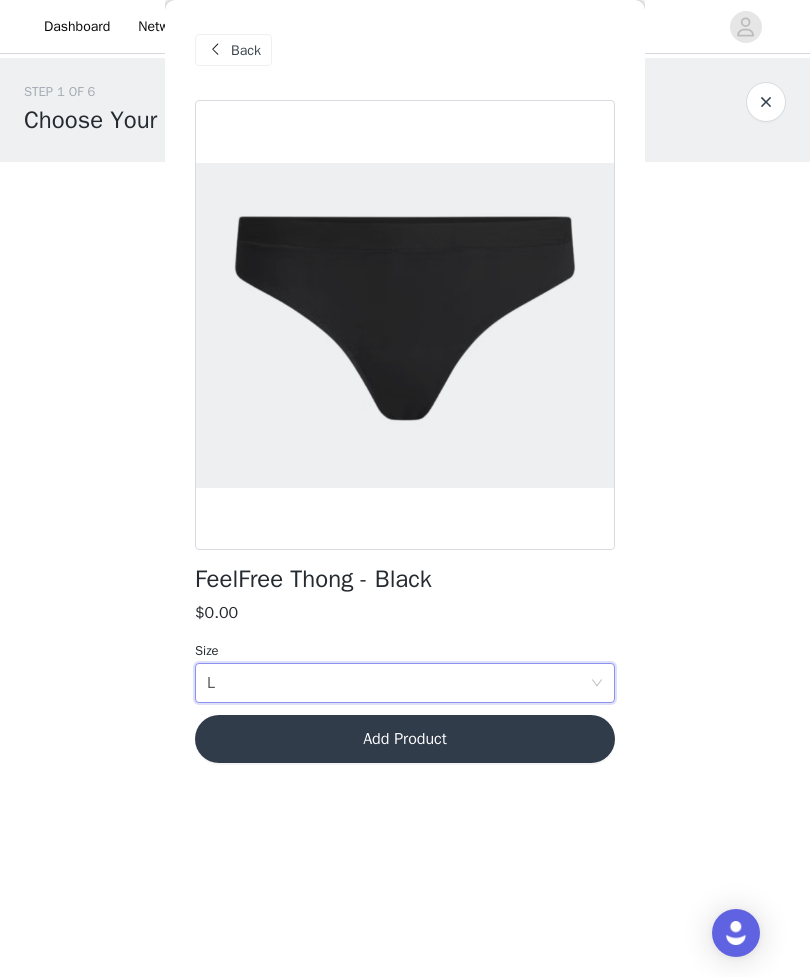 click on "Add Product" at bounding box center [405, 739] 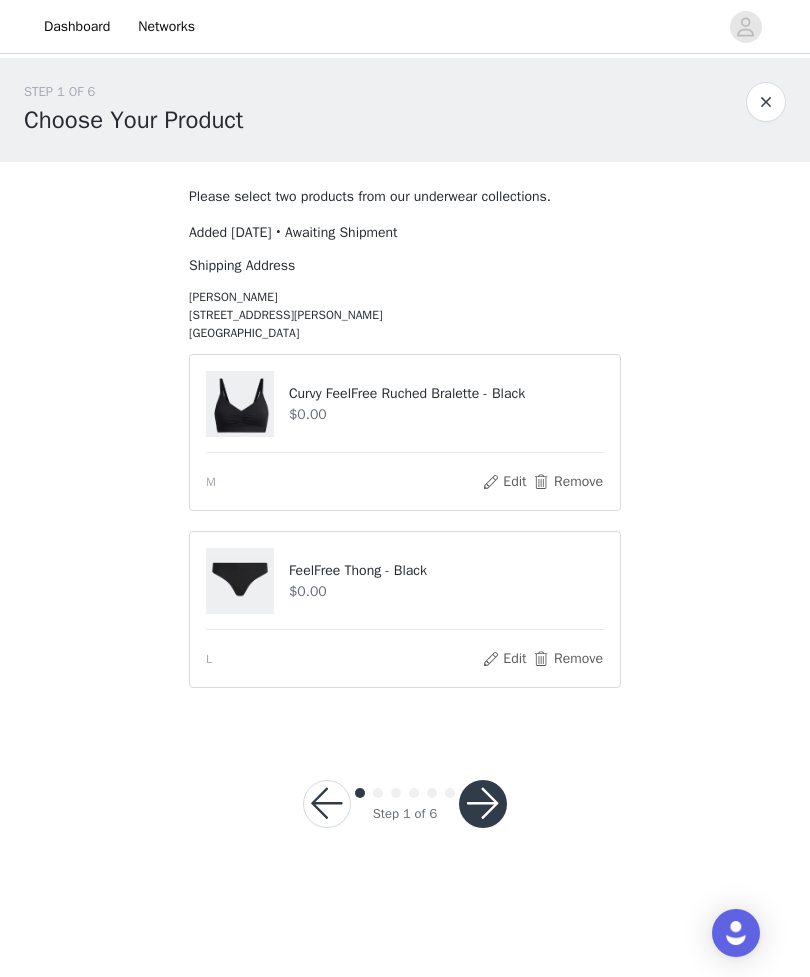 click at bounding box center (483, 804) 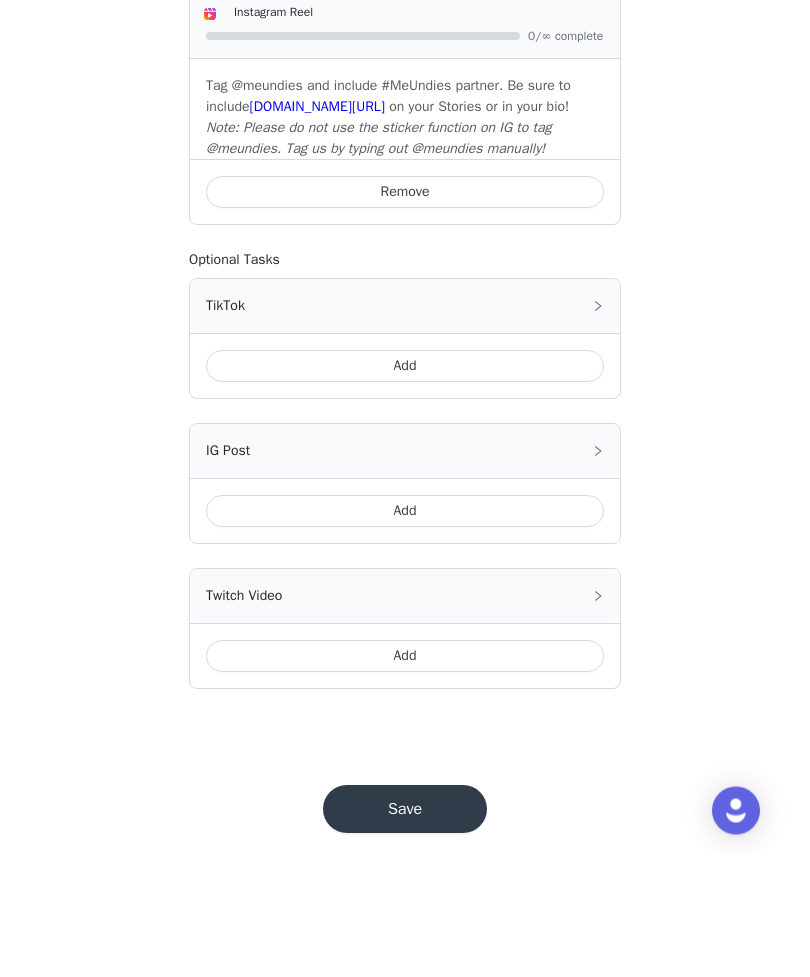 scroll, scrollTop: 781, scrollLeft: 0, axis: vertical 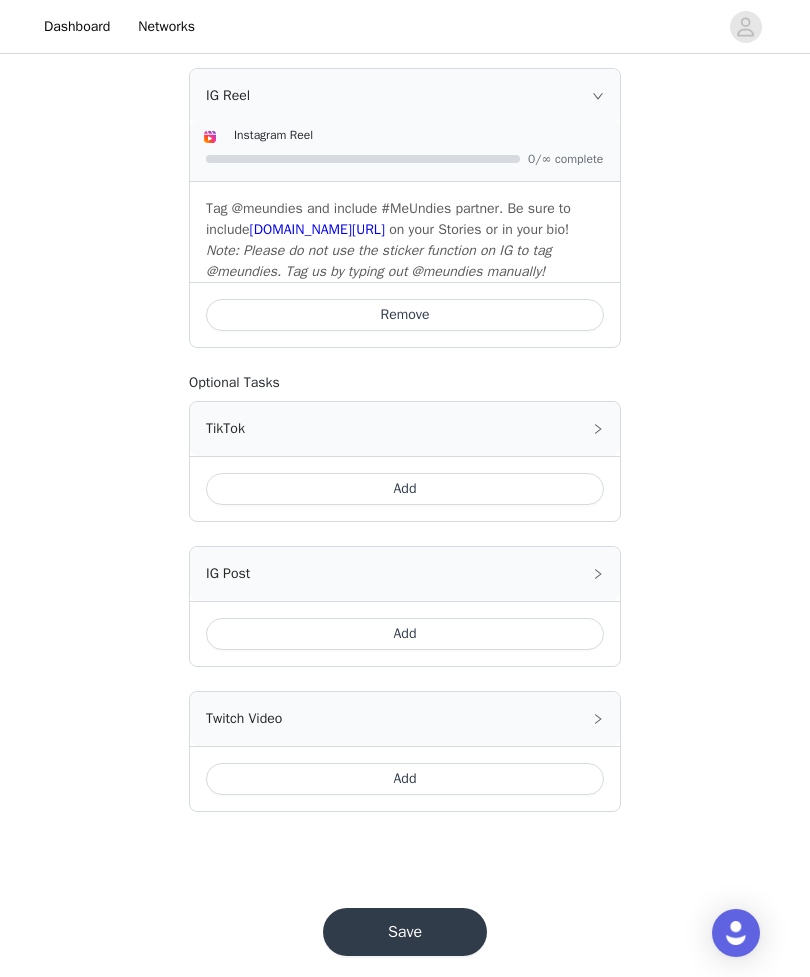 click on "Save" at bounding box center (405, 932) 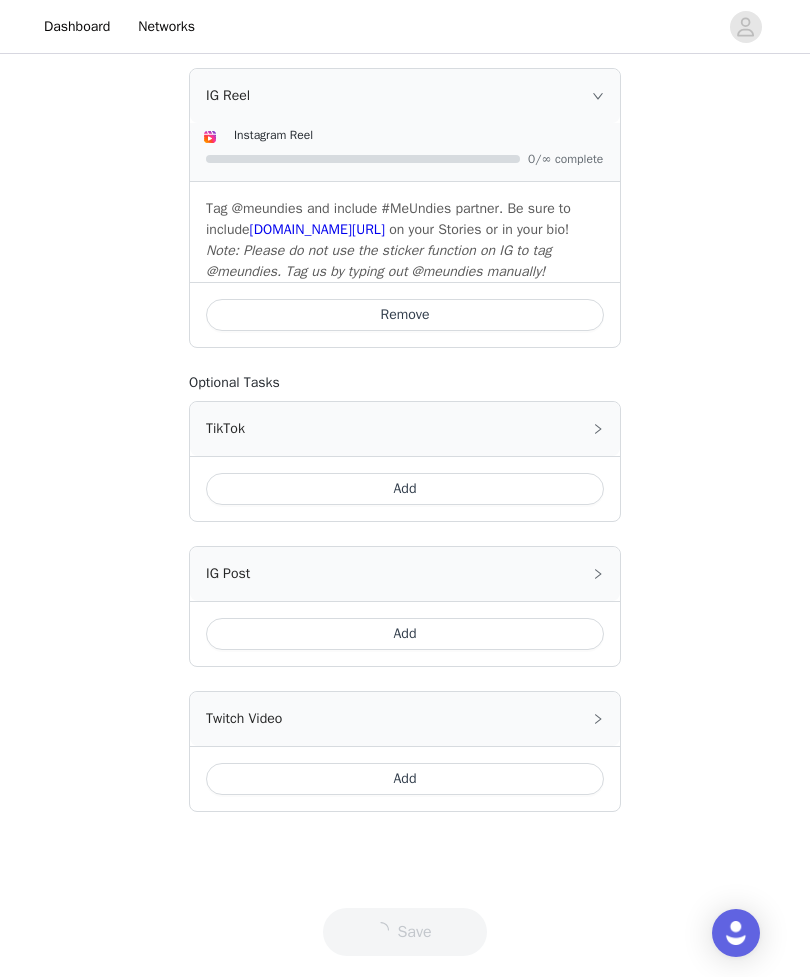 scroll, scrollTop: 0, scrollLeft: 0, axis: both 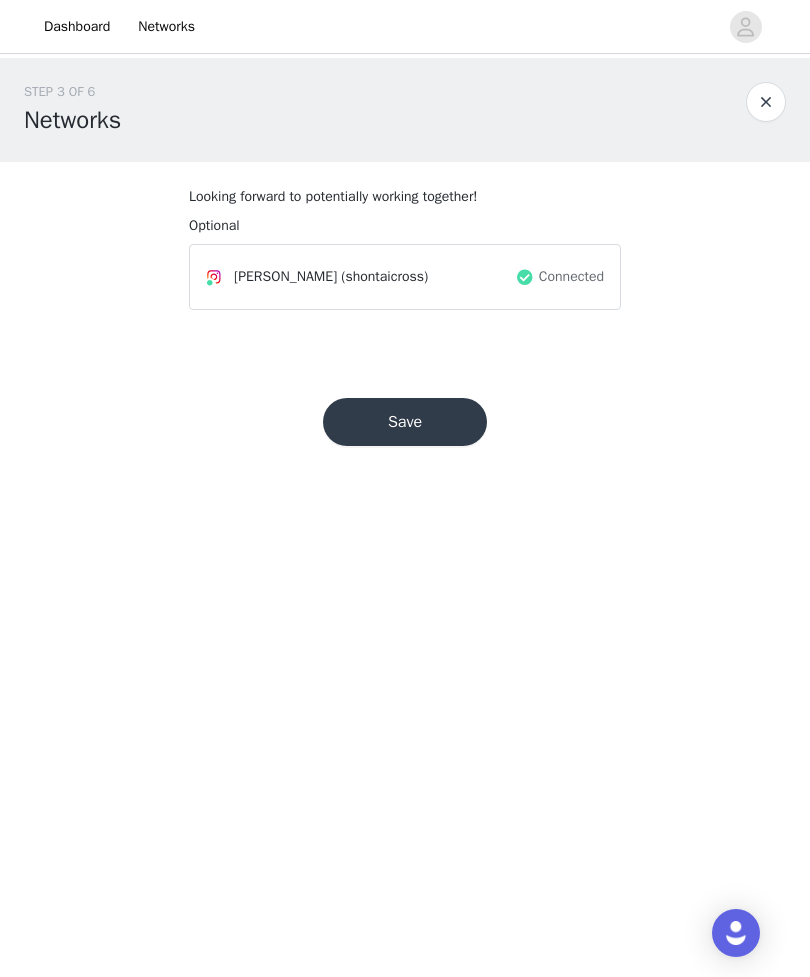 click on "Save" at bounding box center (405, 422) 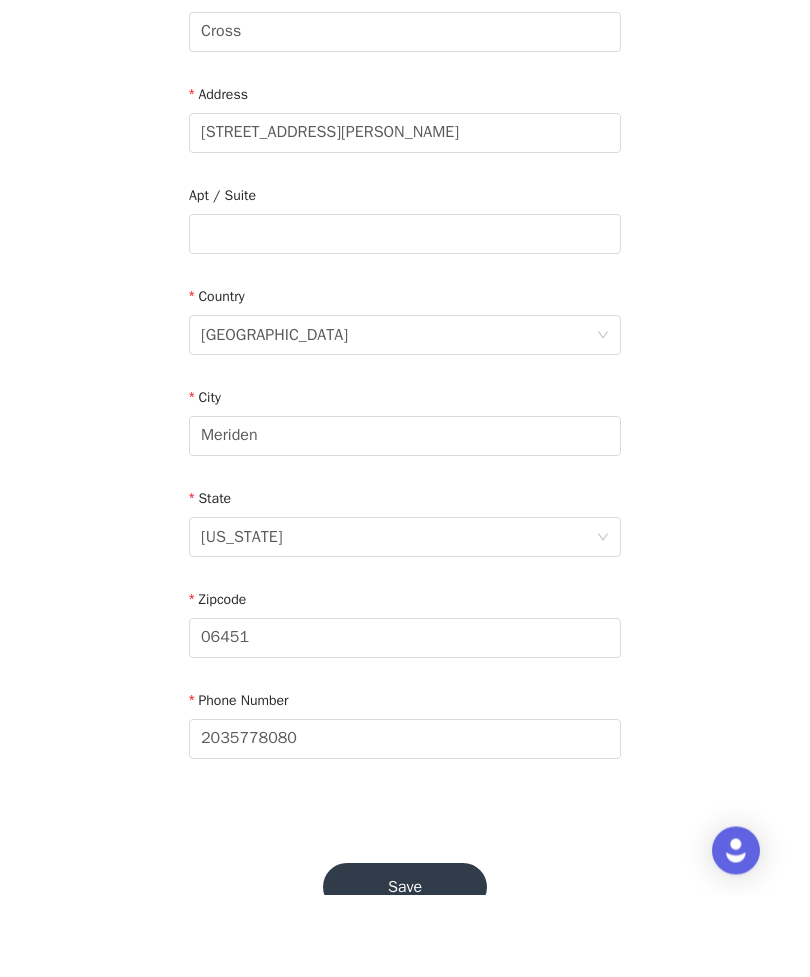 scroll, scrollTop: 322, scrollLeft: 0, axis: vertical 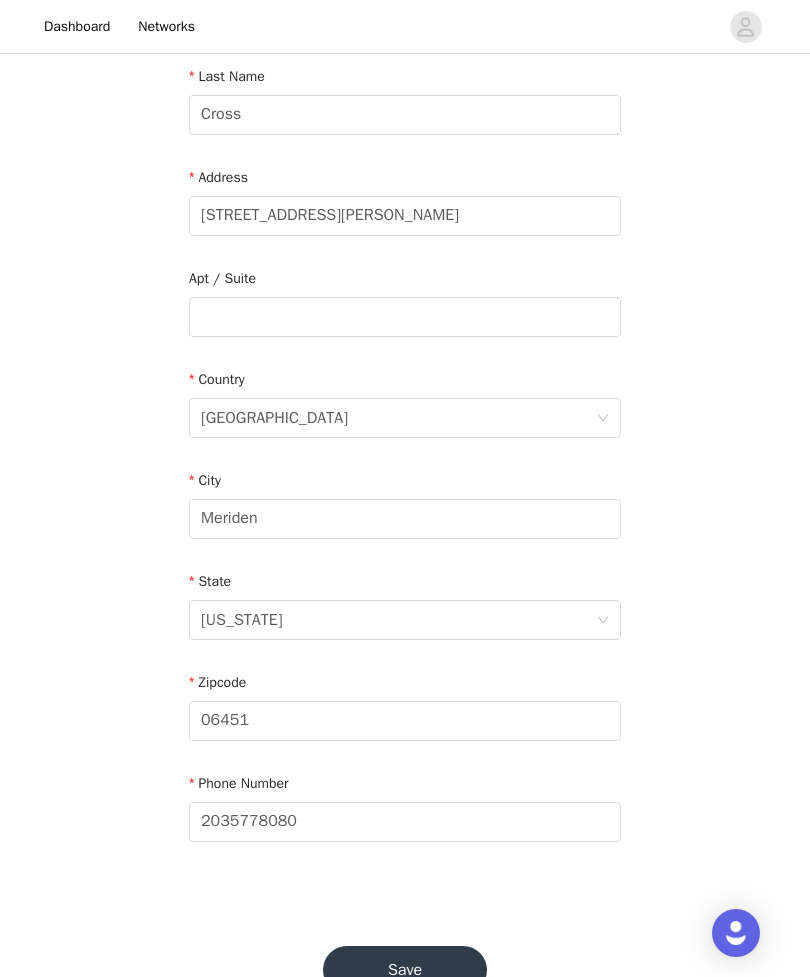 click on "Save" at bounding box center [405, 970] 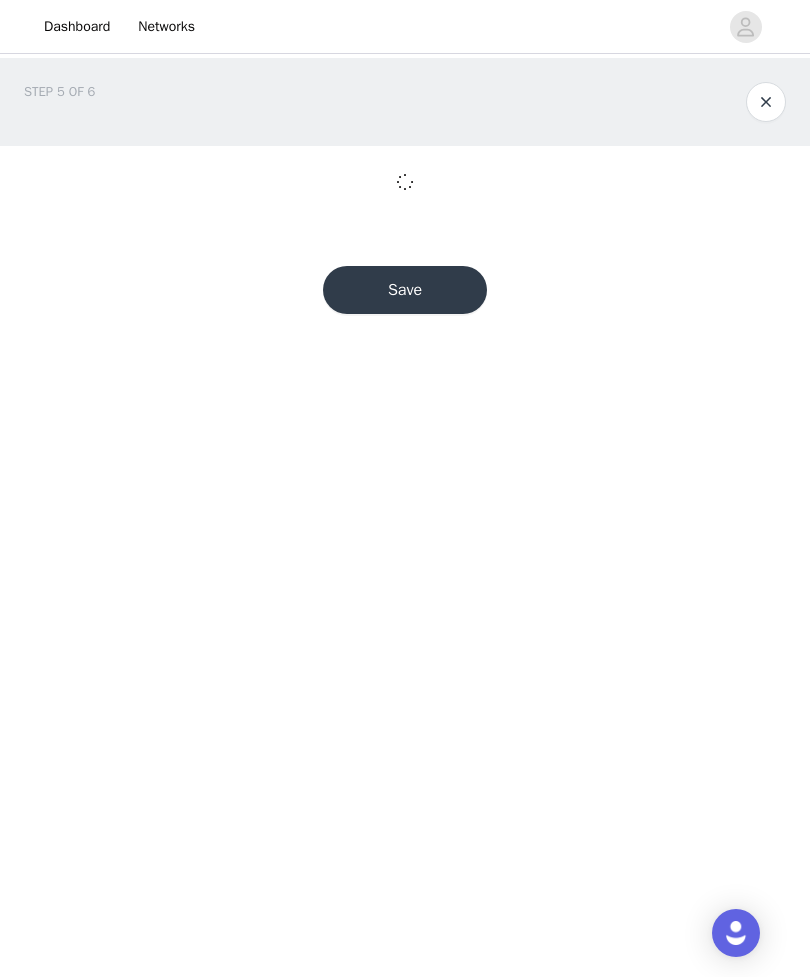 scroll, scrollTop: 0, scrollLeft: 0, axis: both 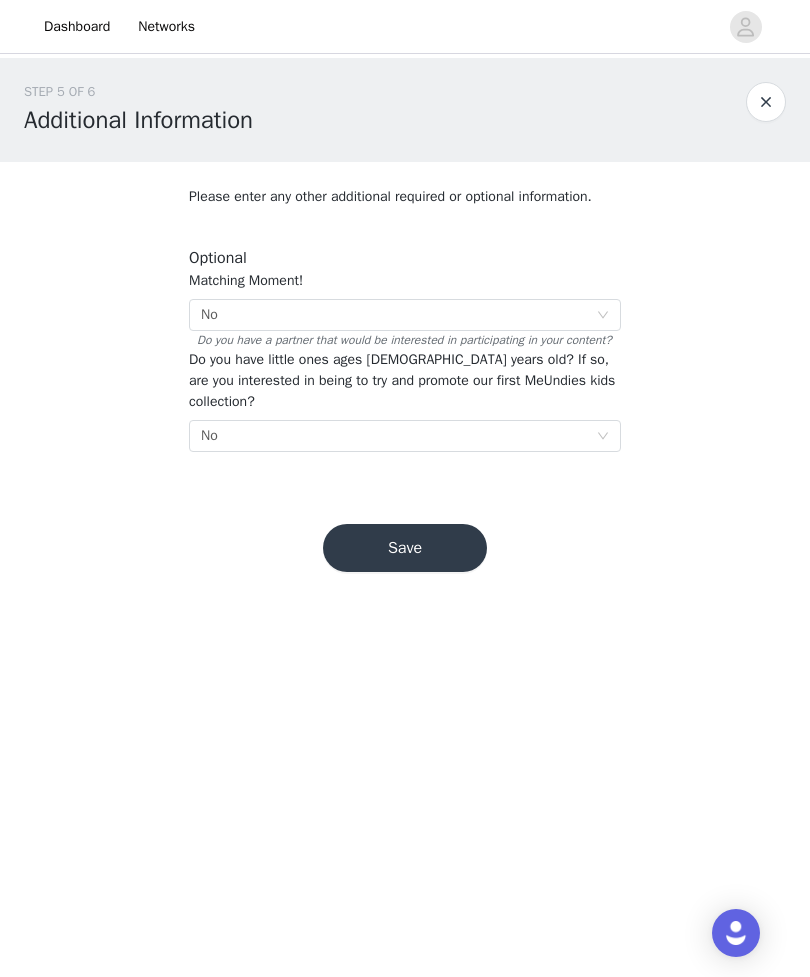 click on "Save" at bounding box center [405, 548] 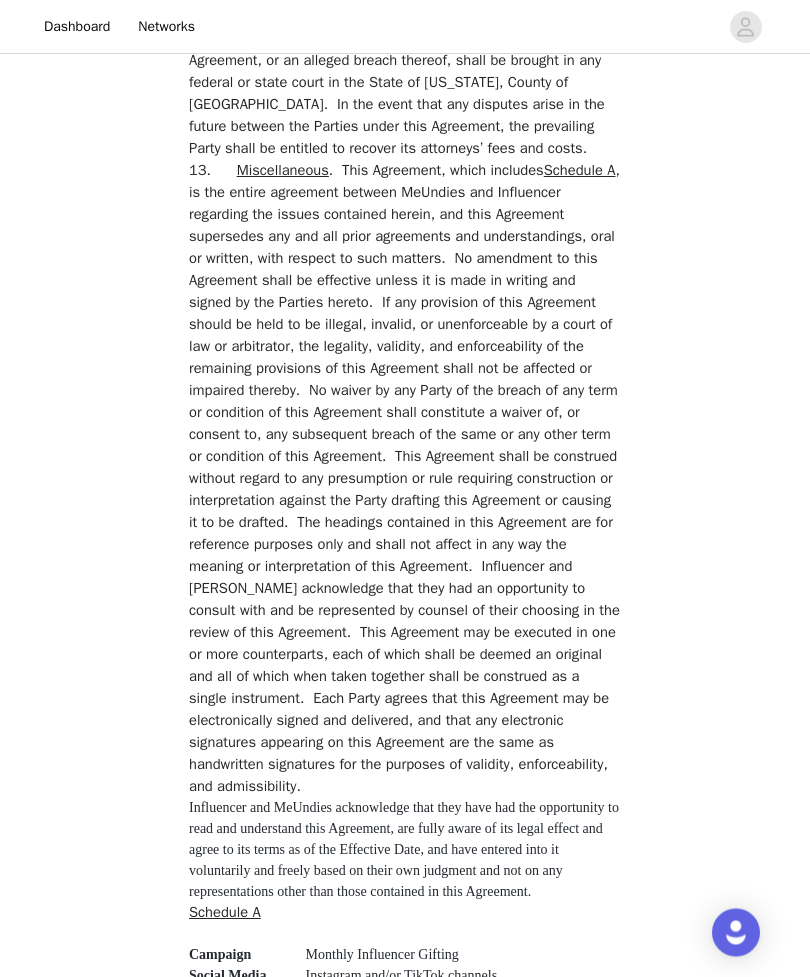 scroll, scrollTop: 5154, scrollLeft: 0, axis: vertical 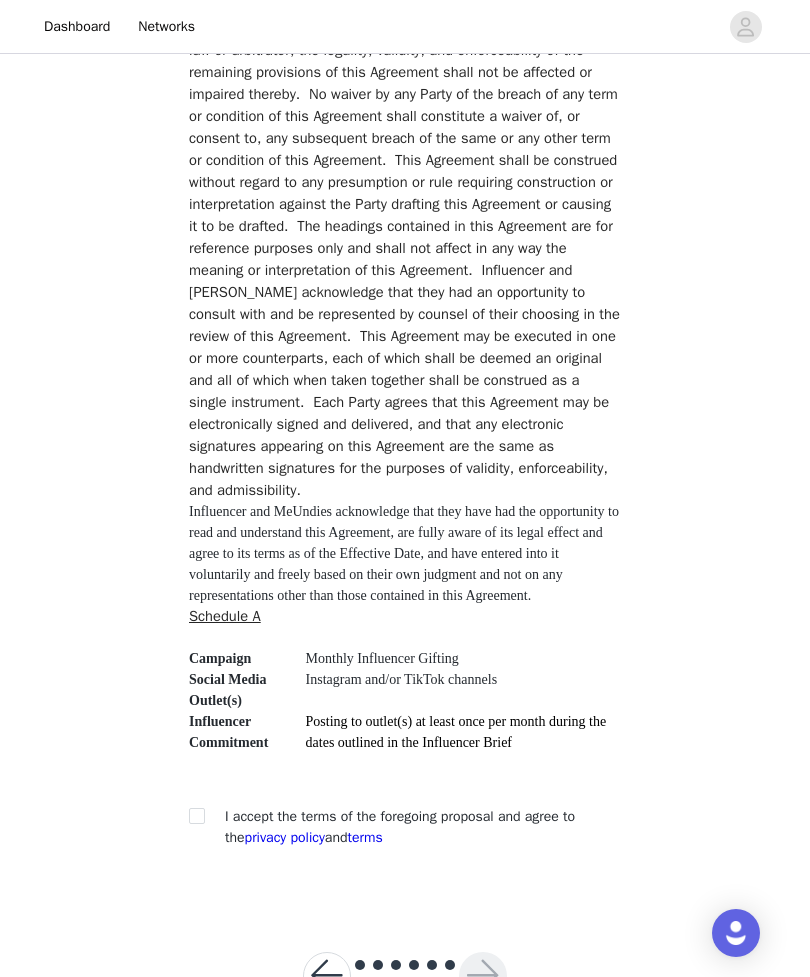 click at bounding box center [197, 816] 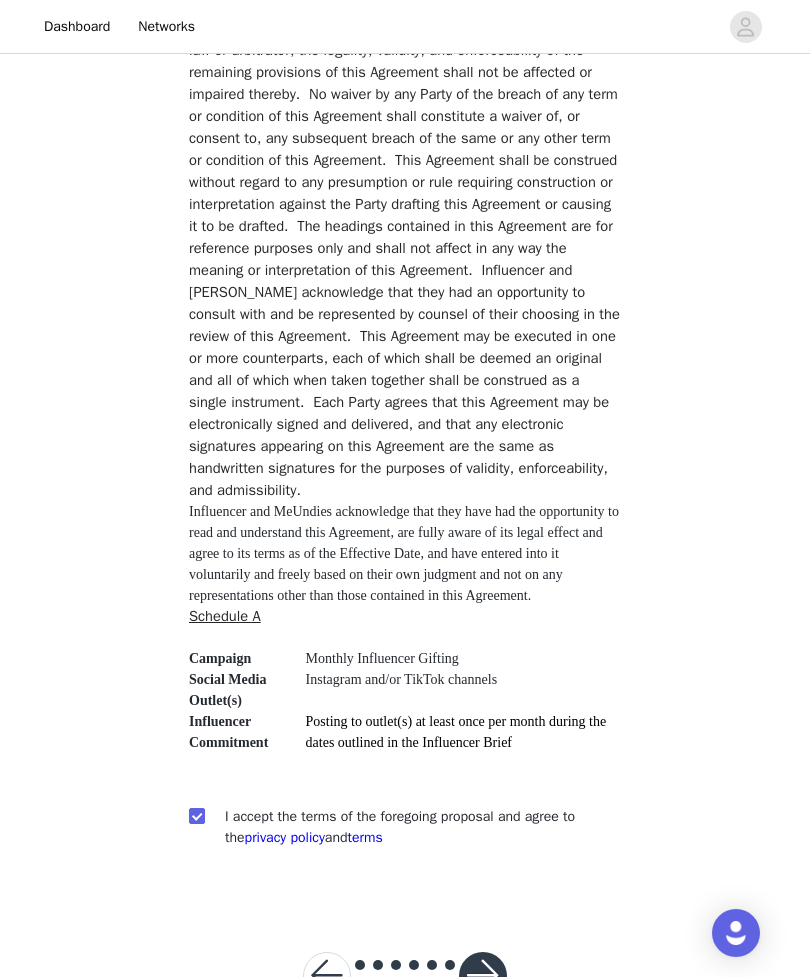 click at bounding box center (483, 976) 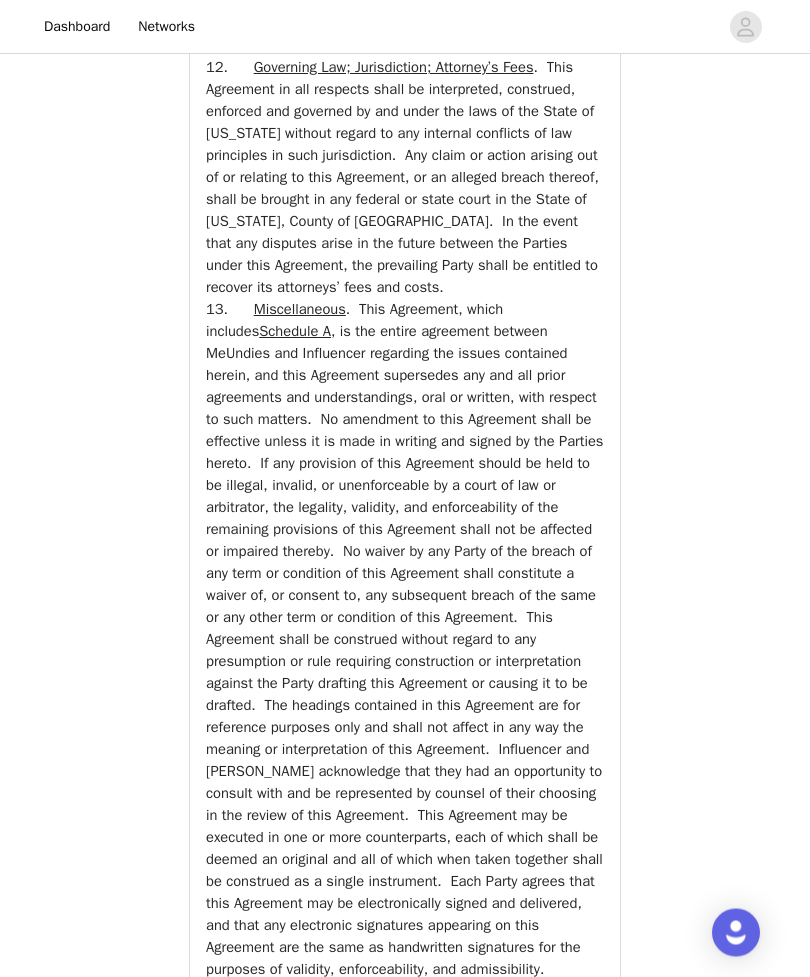 scroll, scrollTop: 6872, scrollLeft: 0, axis: vertical 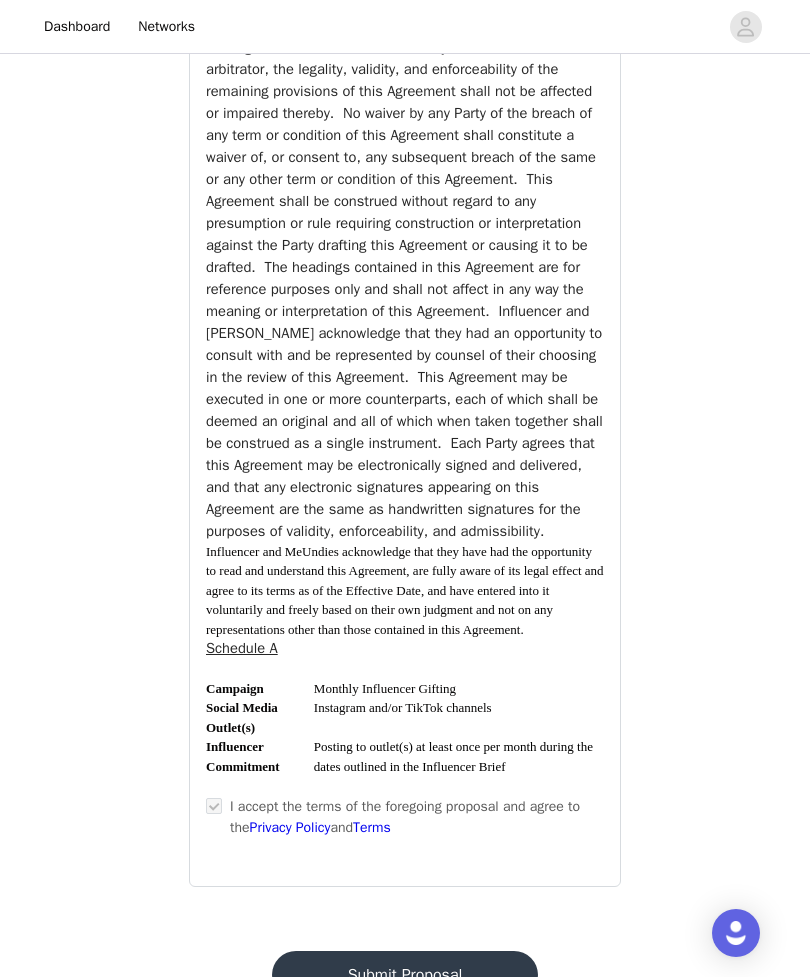 click on "Submit Proposal" at bounding box center [405, 975] 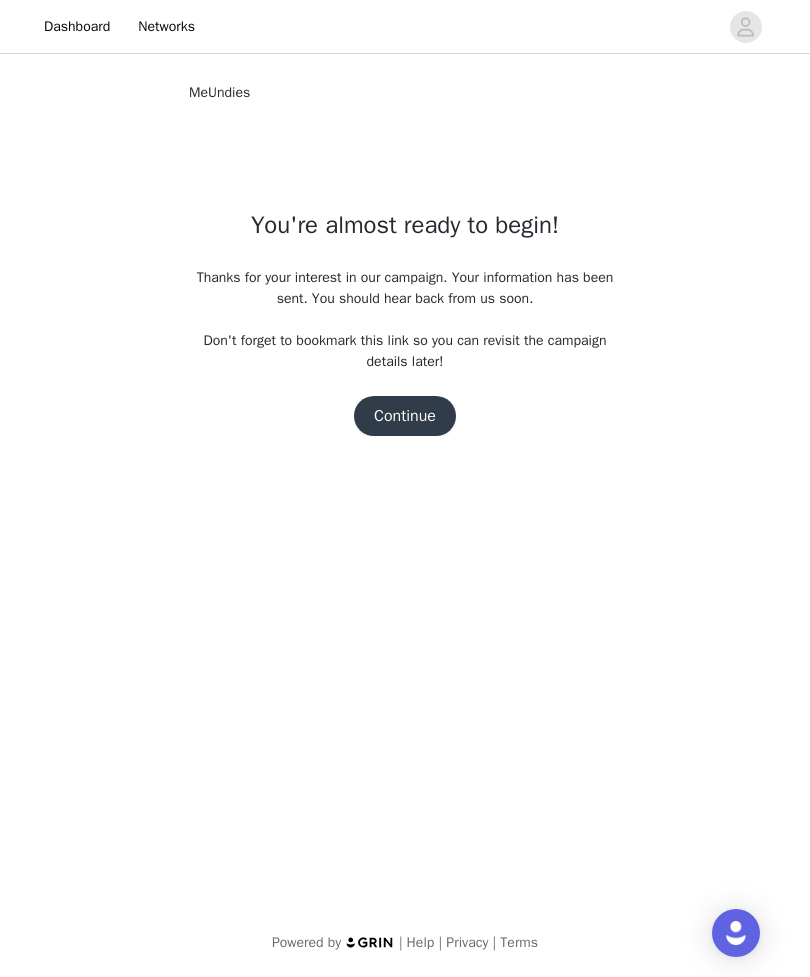 click on "Continue" at bounding box center (405, 416) 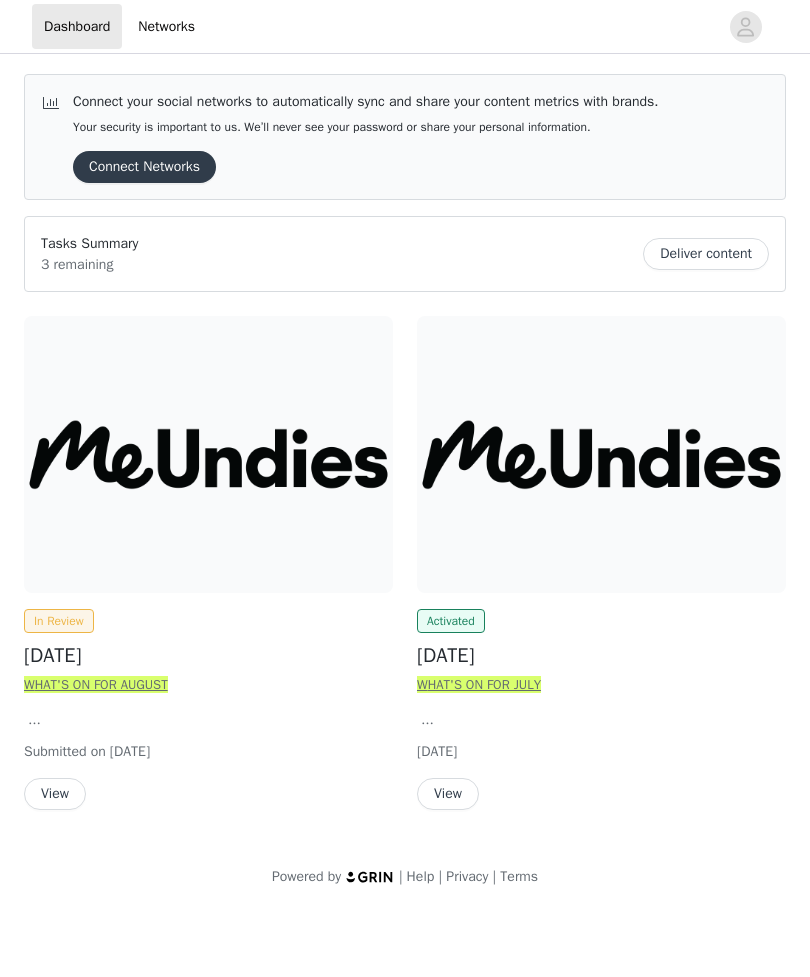 scroll, scrollTop: 0, scrollLeft: 0, axis: both 